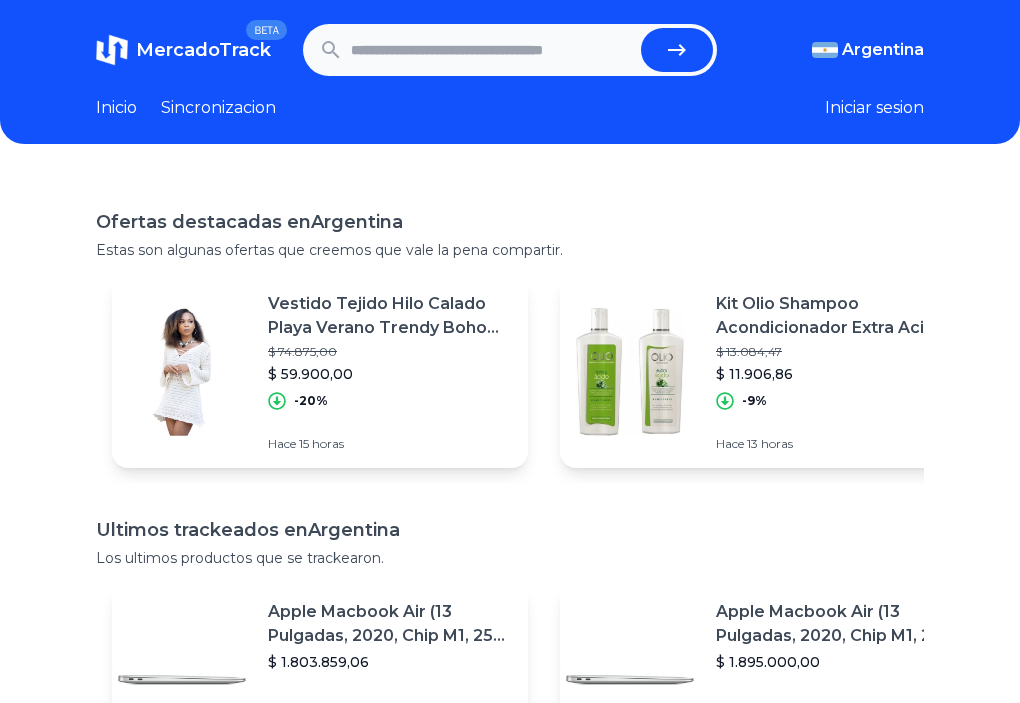 scroll, scrollTop: 0, scrollLeft: 0, axis: both 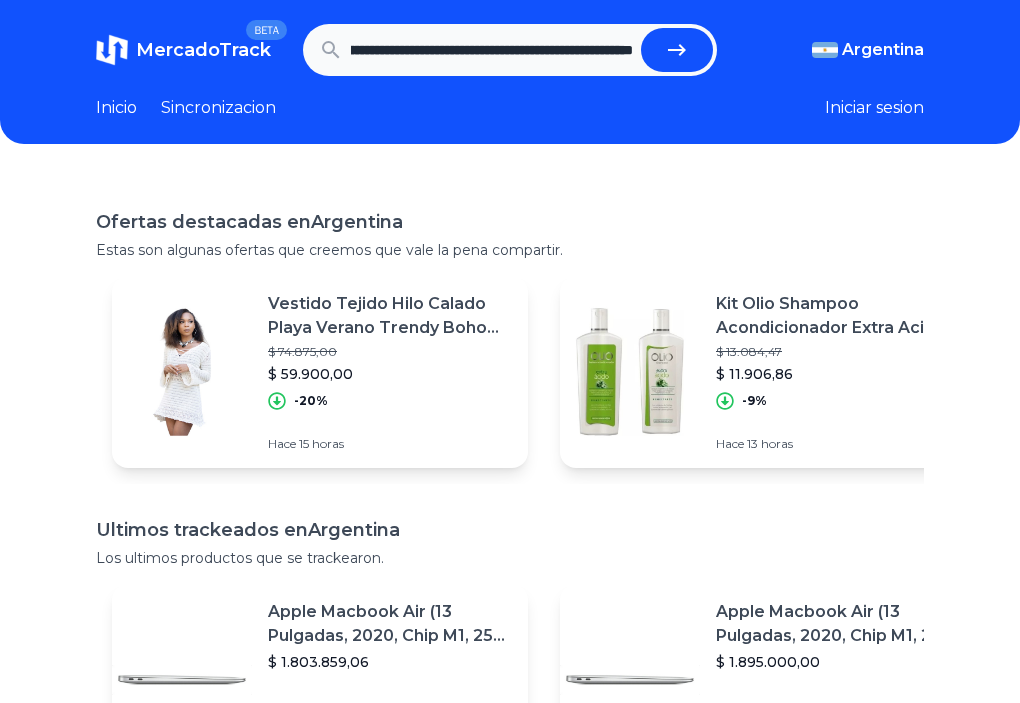 click at bounding box center (677, 50) 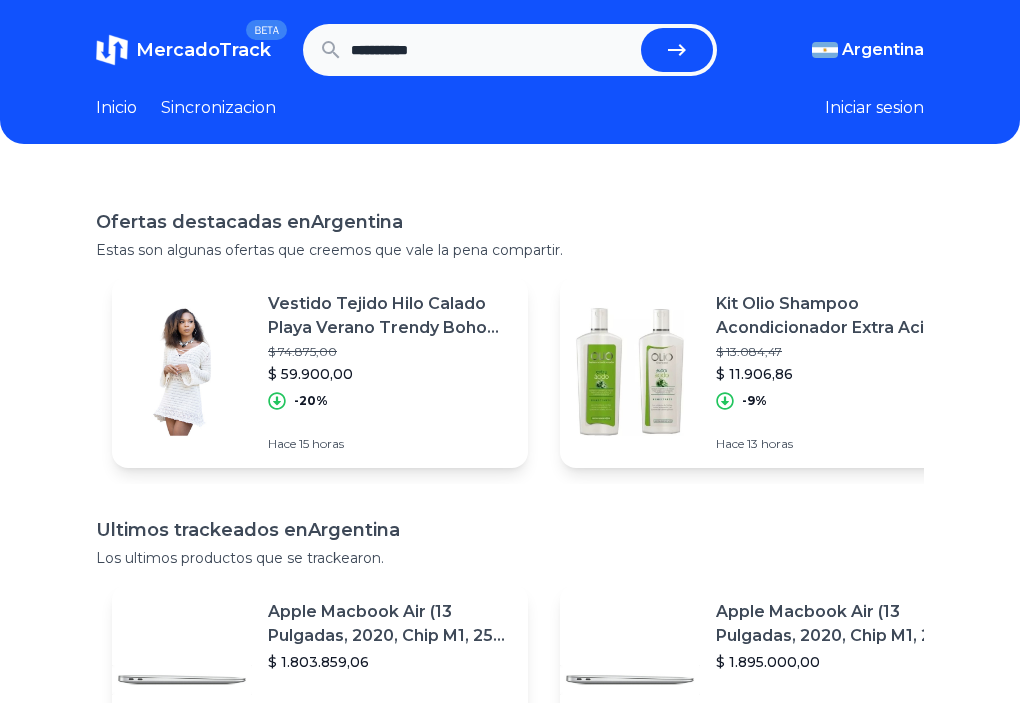 scroll, scrollTop: 0, scrollLeft: 0, axis: both 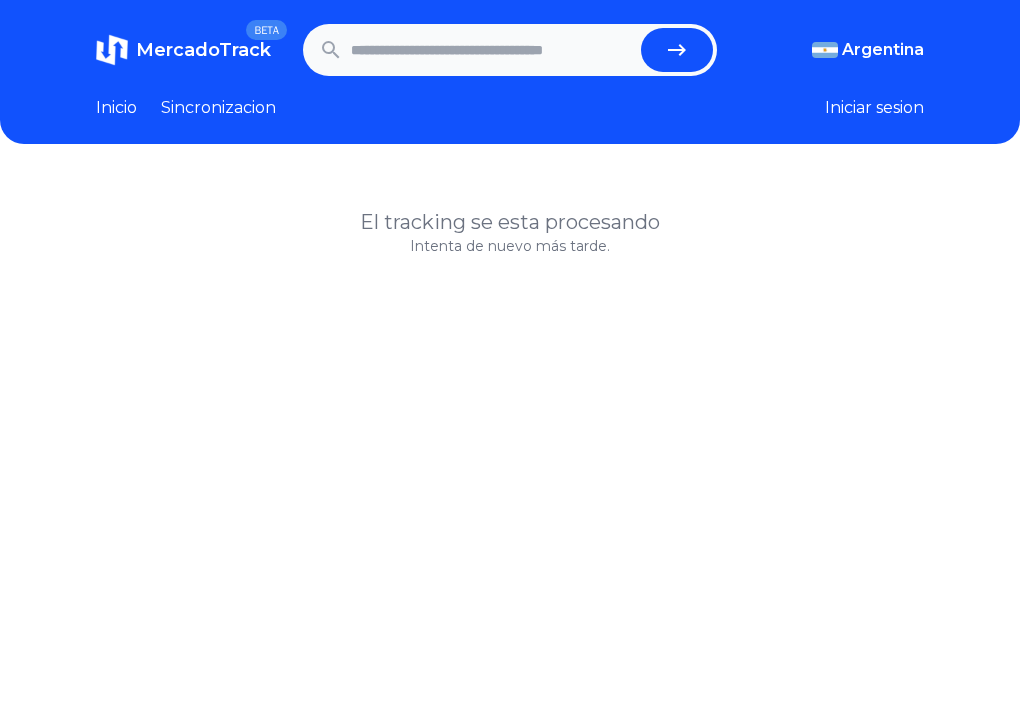 click at bounding box center [492, 50] 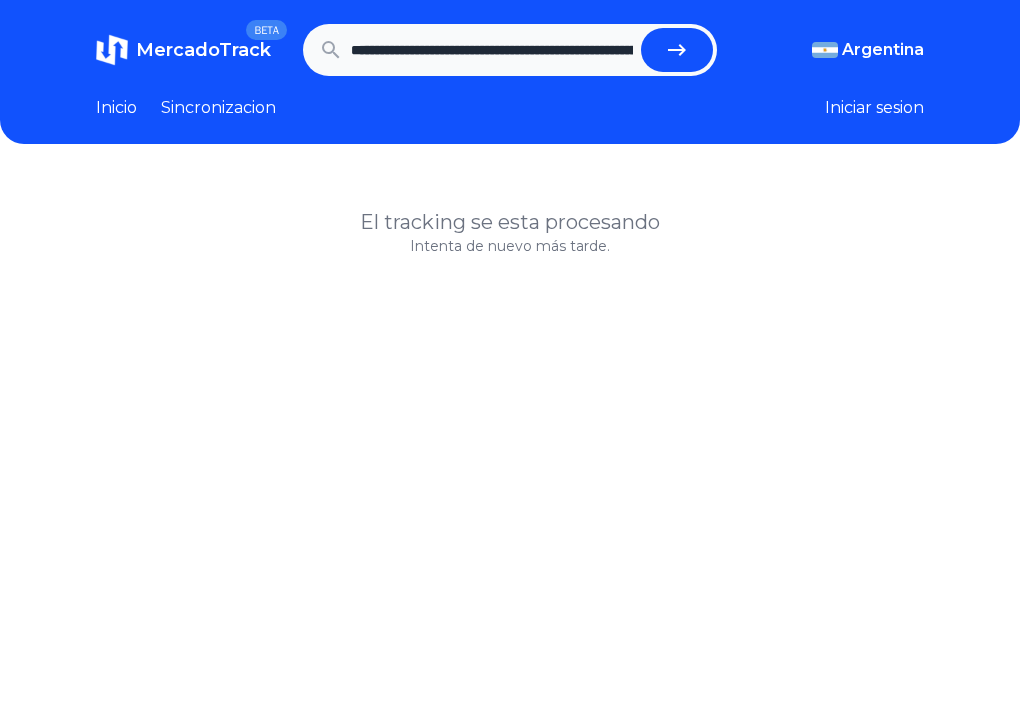 scroll, scrollTop: 0, scrollLeft: 3455, axis: horizontal 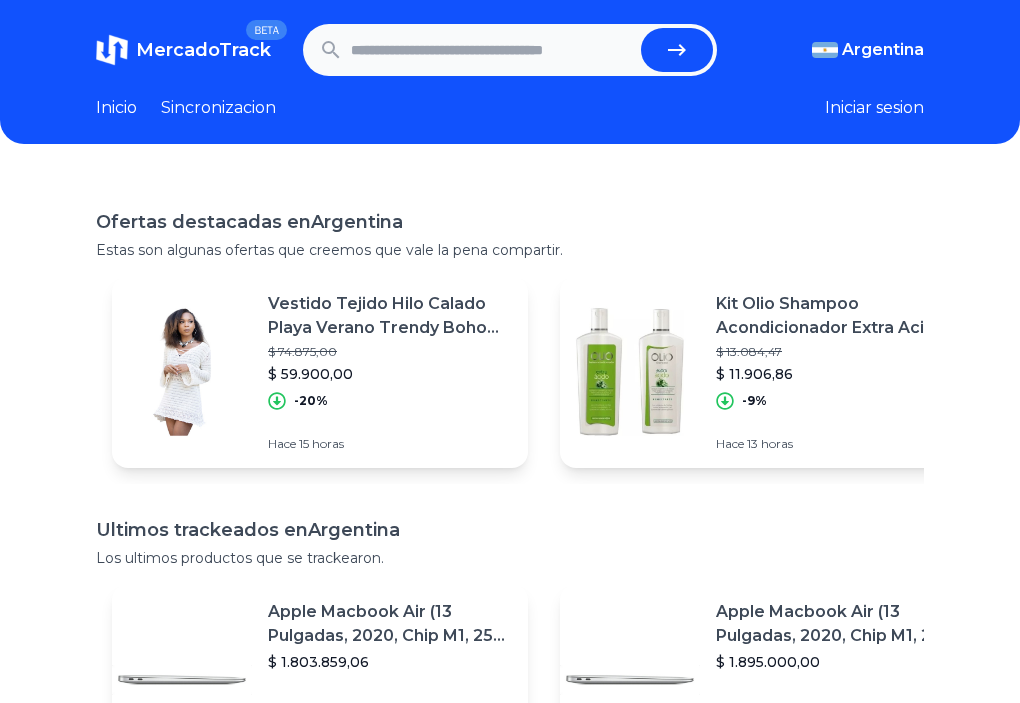 click at bounding box center [492, 50] 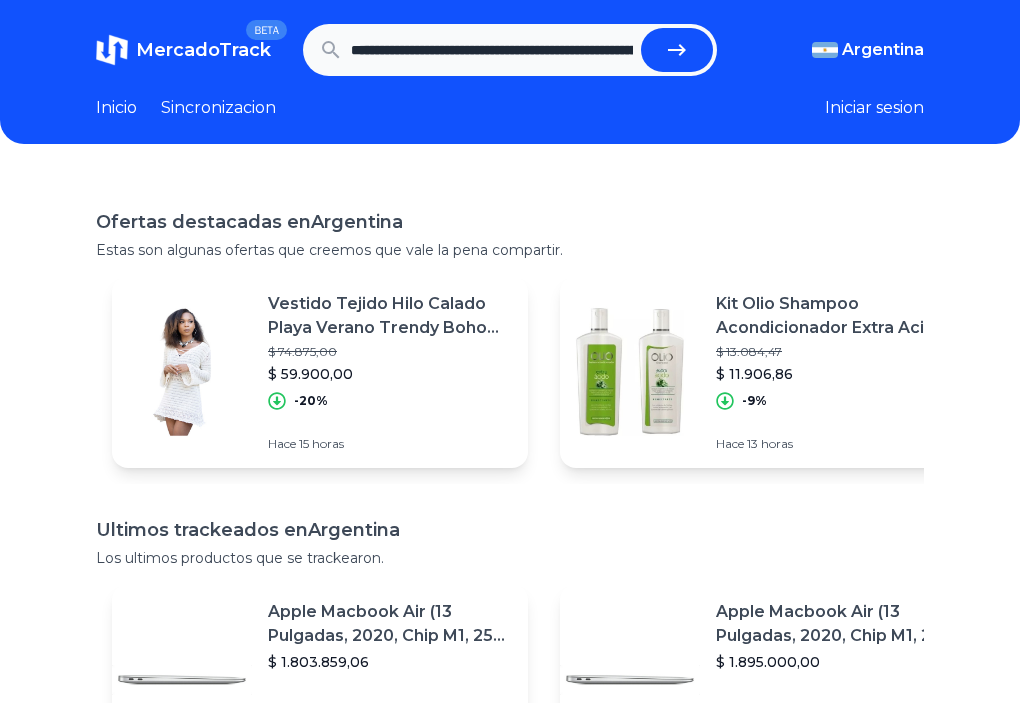 scroll, scrollTop: 0, scrollLeft: 3455, axis: horizontal 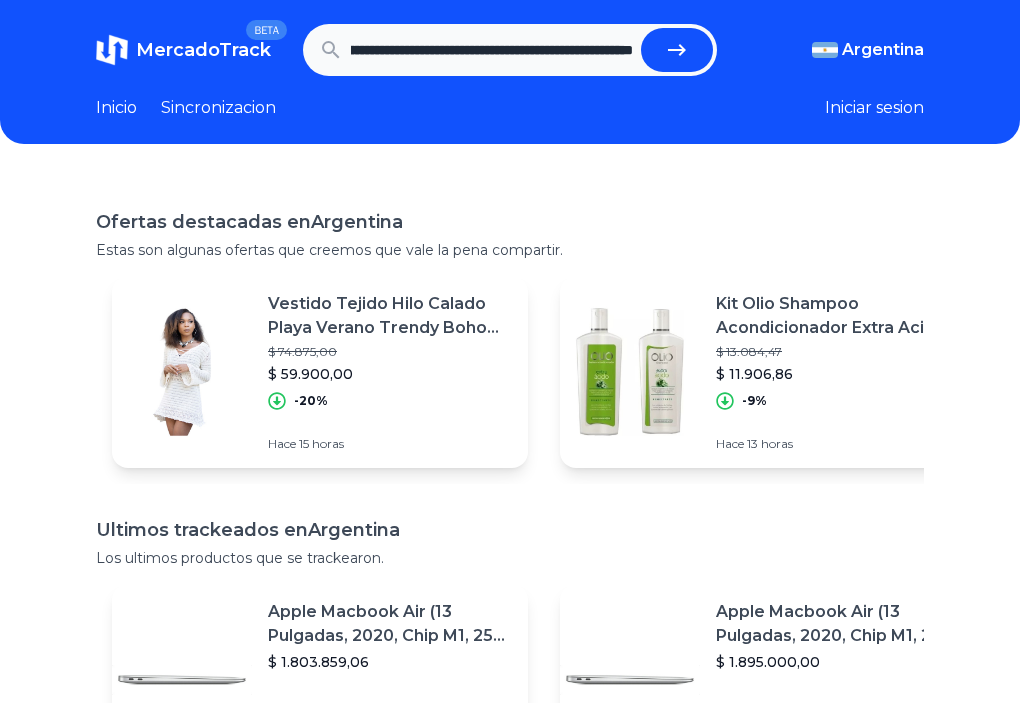 click at bounding box center [677, 50] 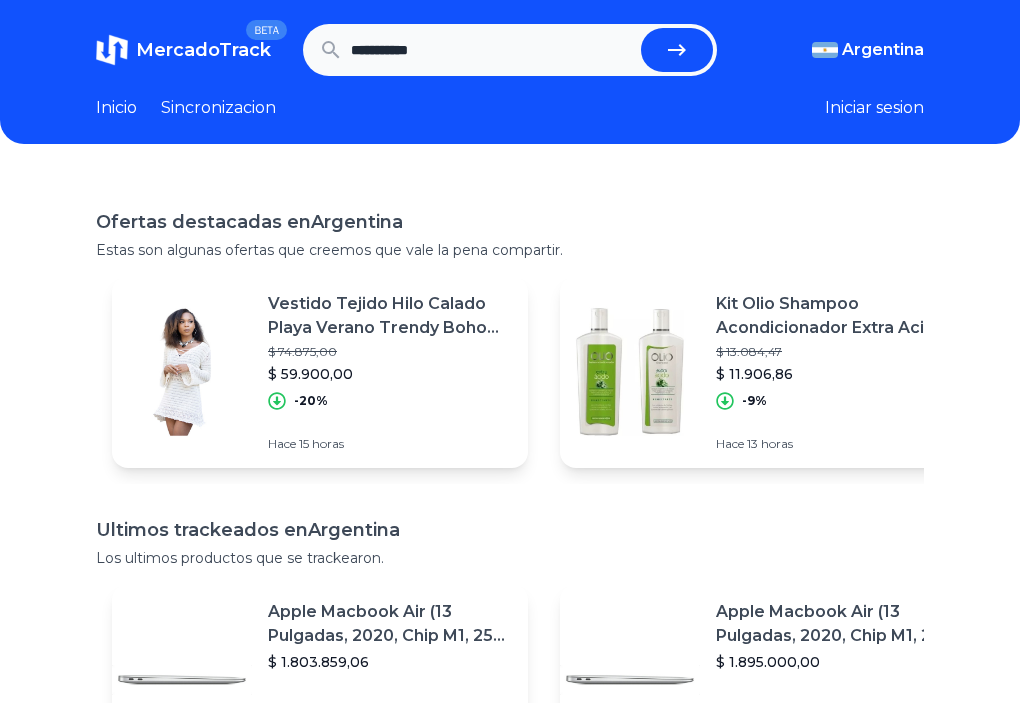 scroll, scrollTop: 0, scrollLeft: 0, axis: both 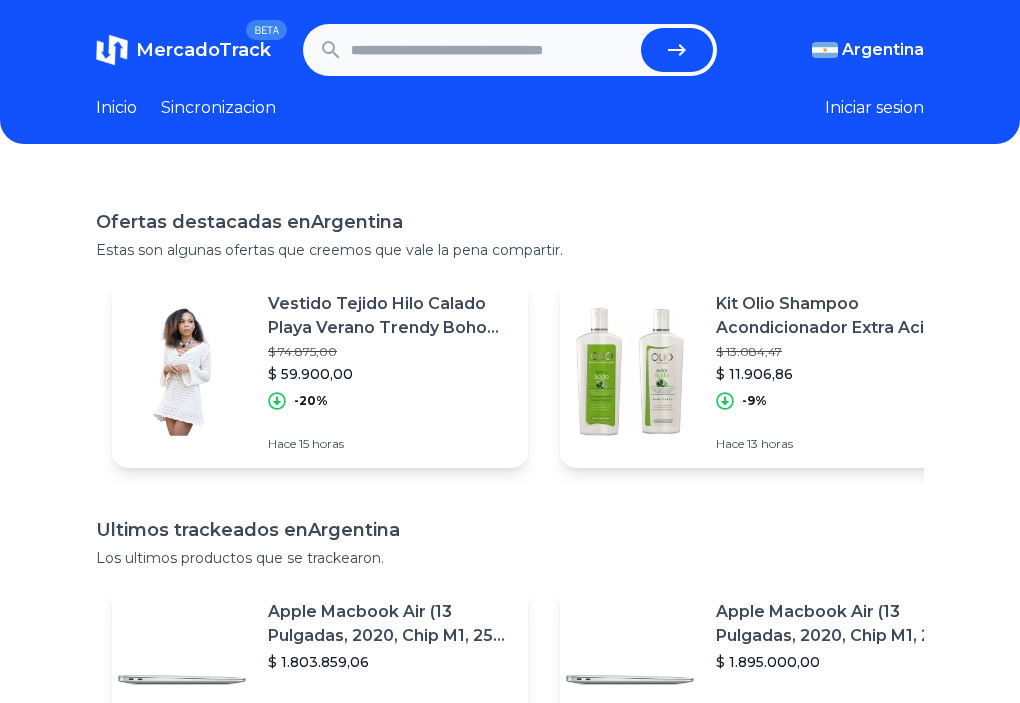 click at bounding box center [492, 50] 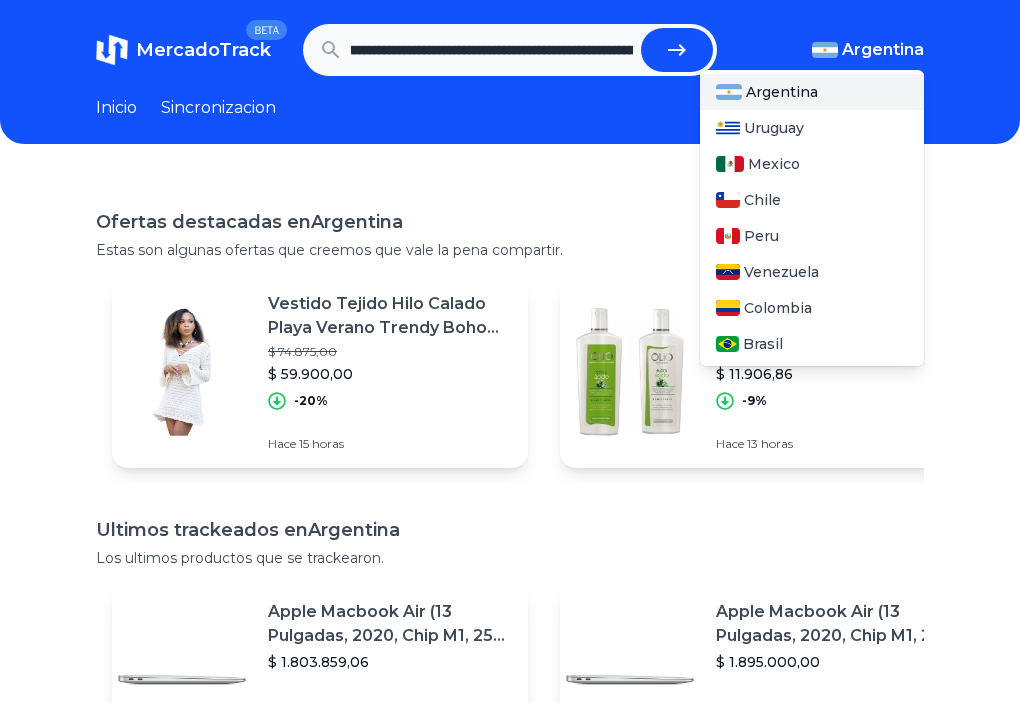 scroll, scrollTop: 0, scrollLeft: 134, axis: horizontal 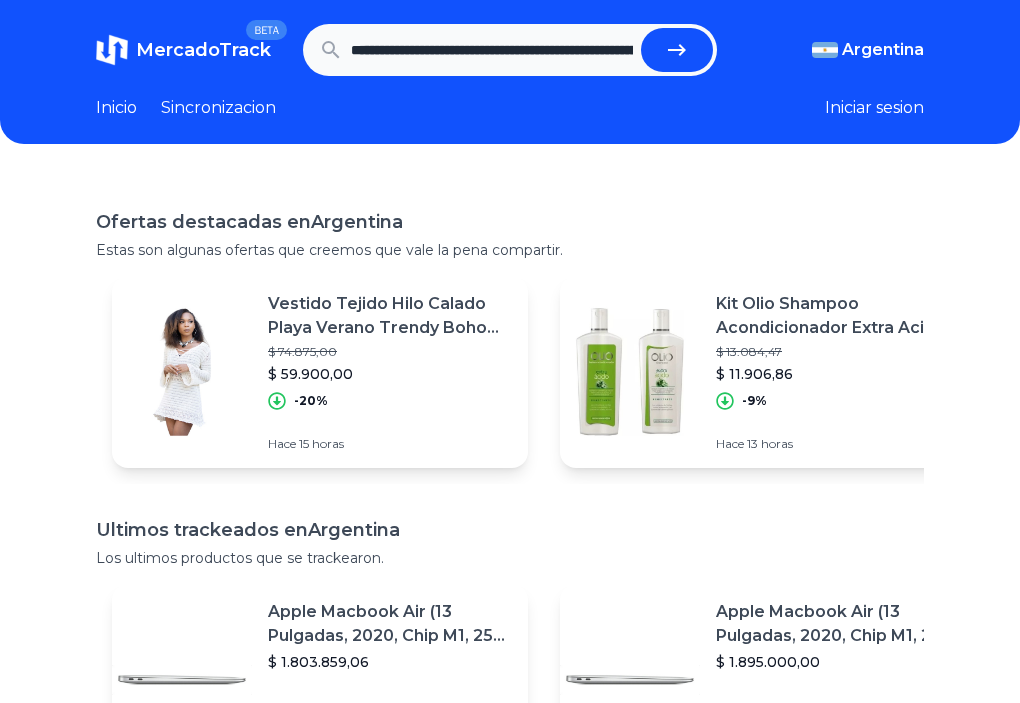 click at bounding box center (677, 50) 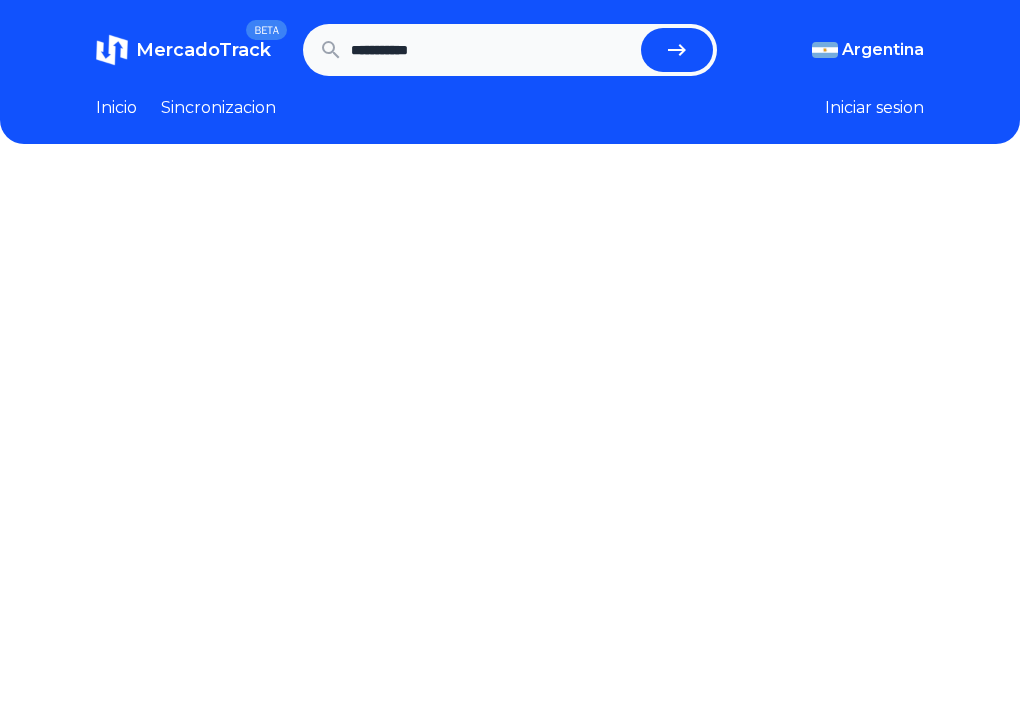 scroll, scrollTop: 0, scrollLeft: 0, axis: both 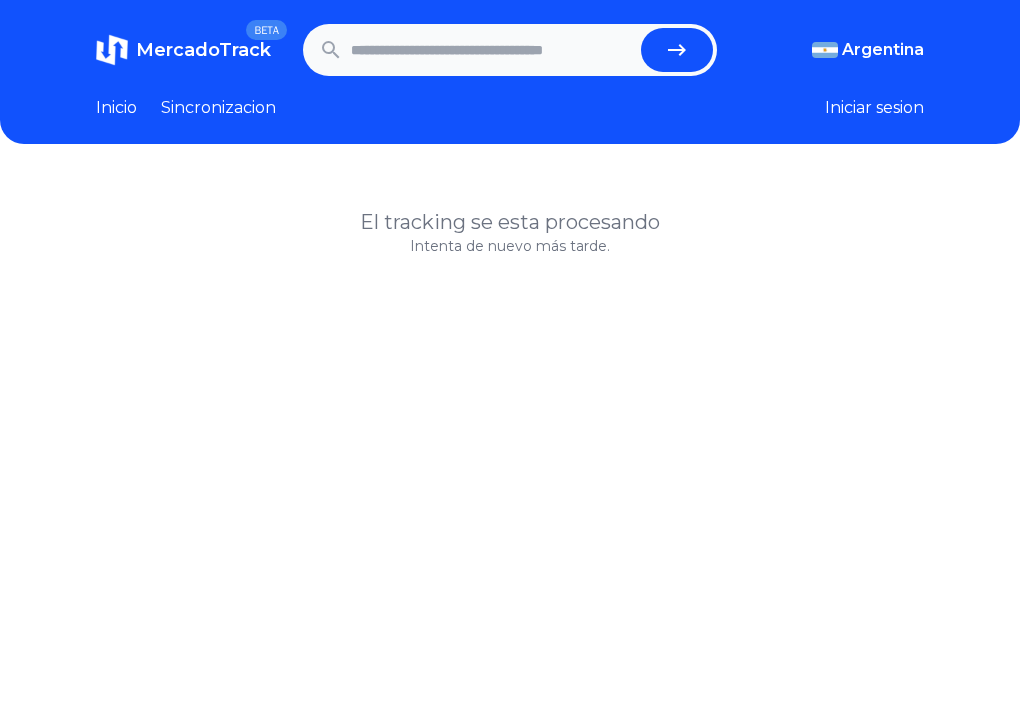 click at bounding box center (677, 50) 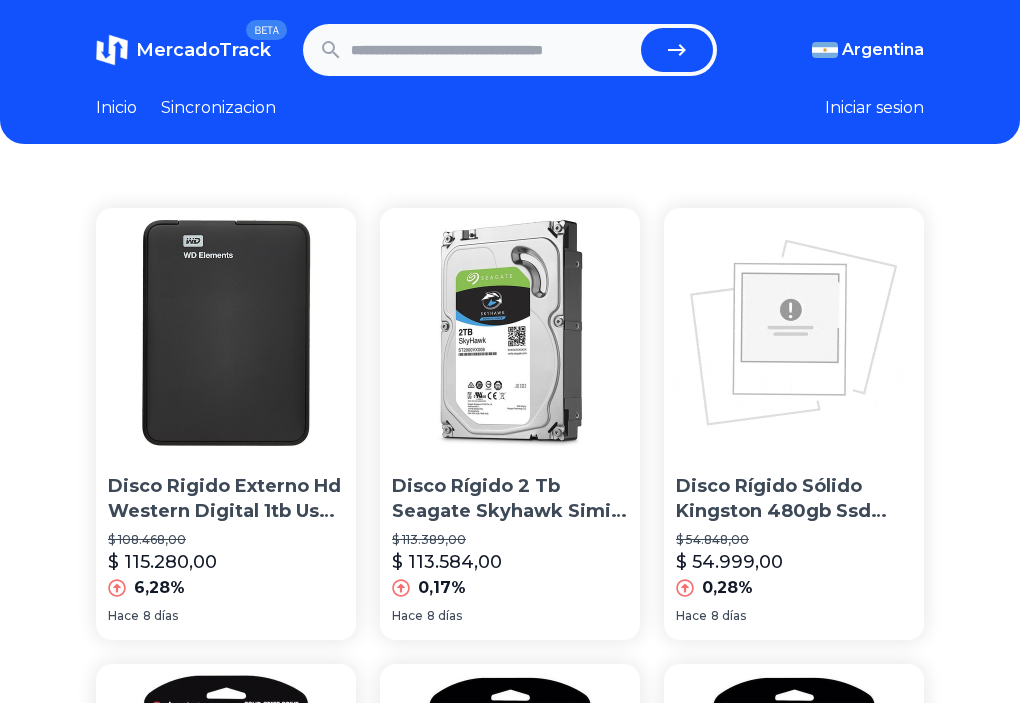 scroll, scrollTop: 0, scrollLeft: 0, axis: both 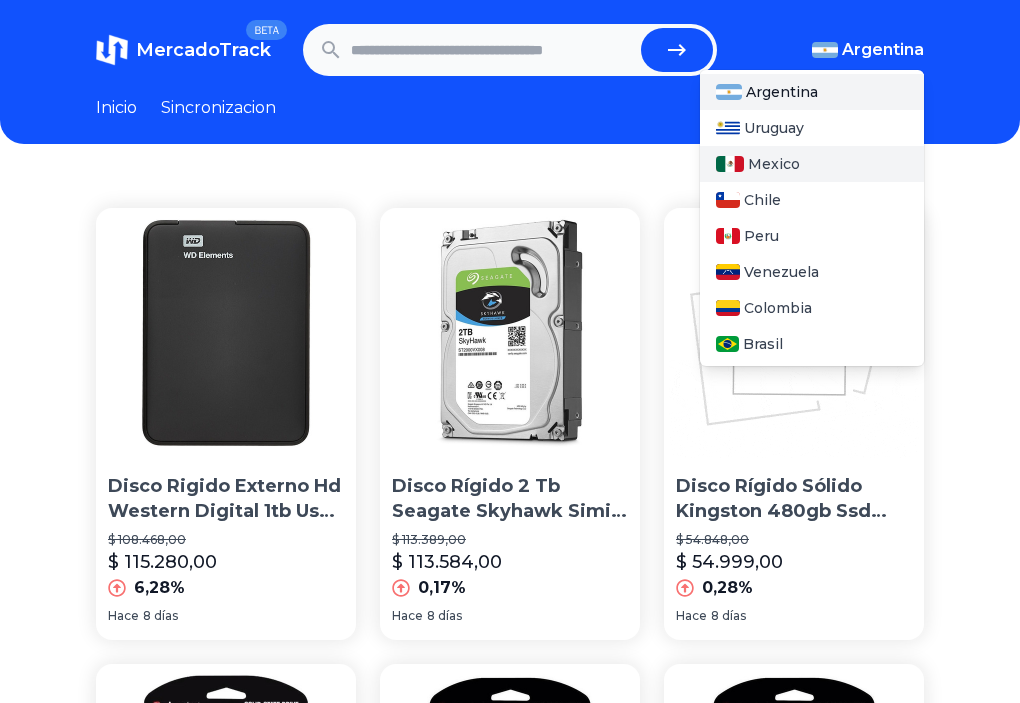 click on "Mexico" at bounding box center (774, 164) 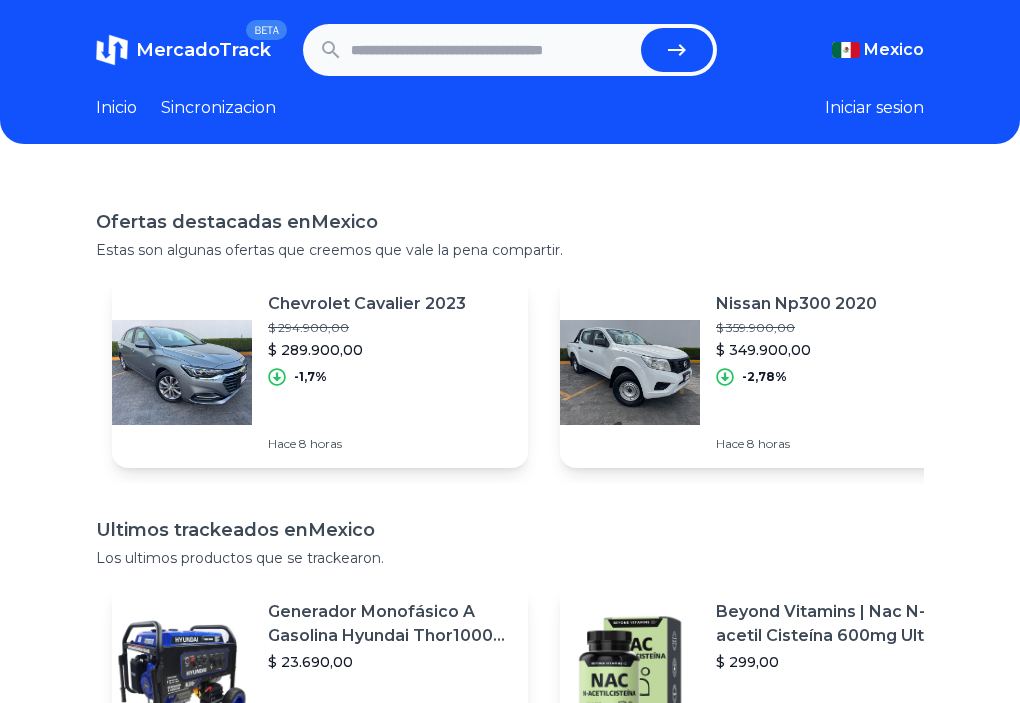 click at bounding box center [492, 50] 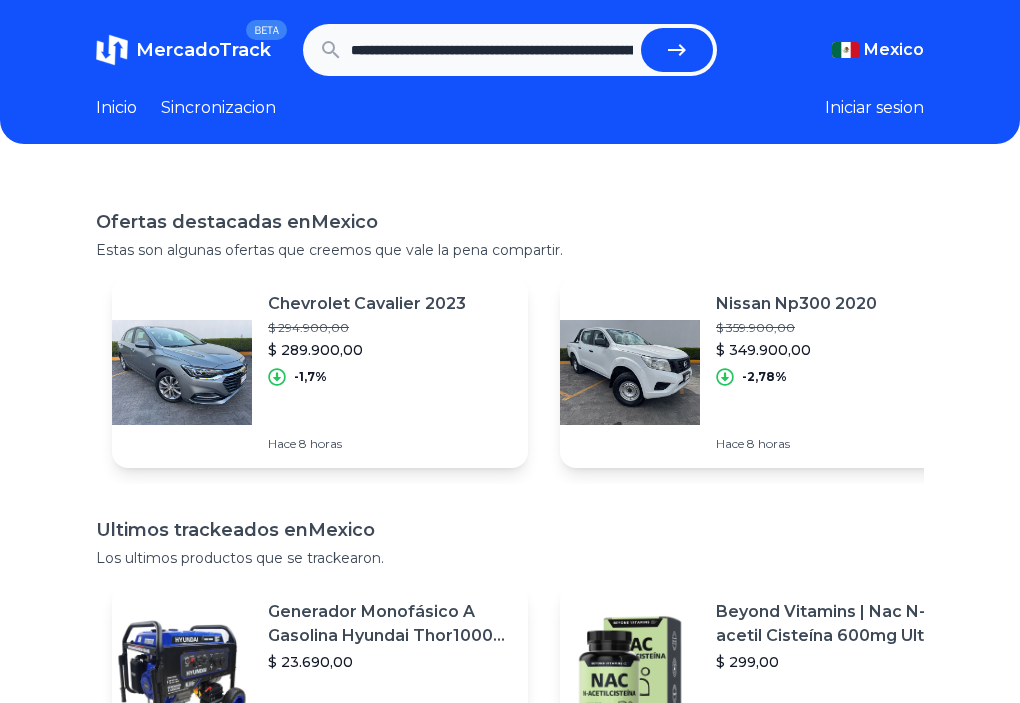 scroll, scrollTop: 0, scrollLeft: 3455, axis: horizontal 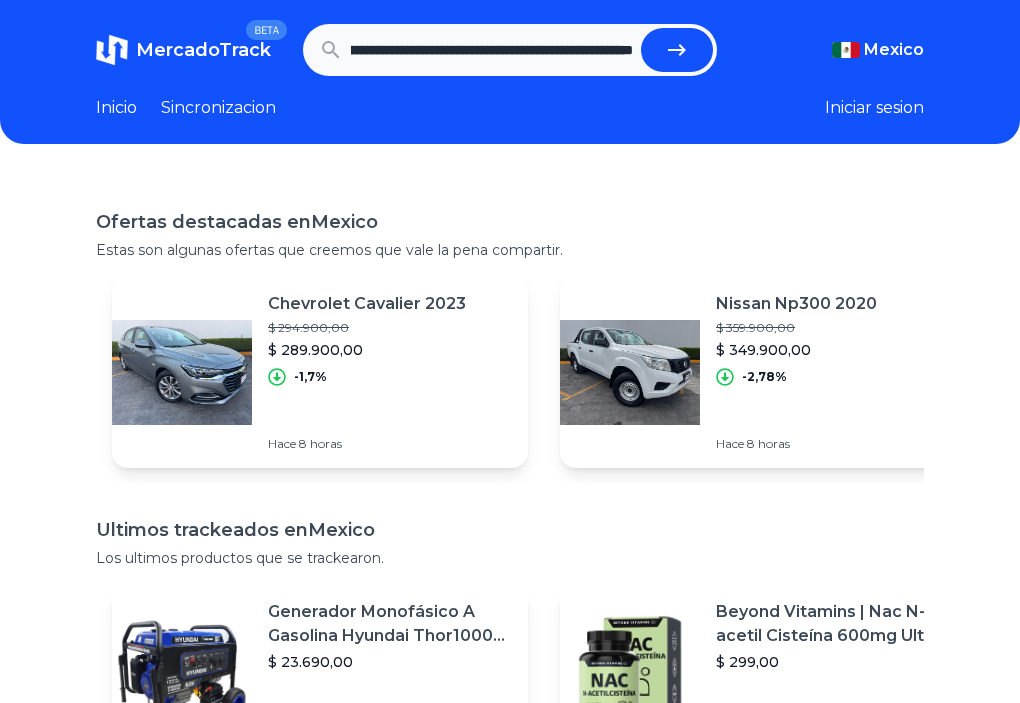 click 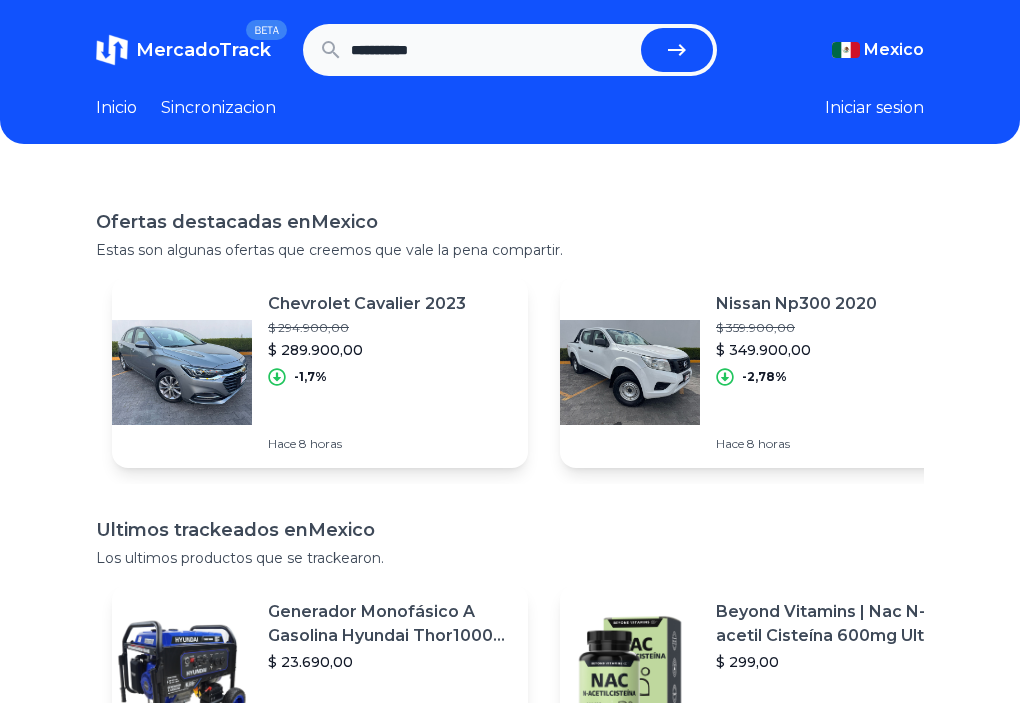 scroll, scrollTop: 0, scrollLeft: 0, axis: both 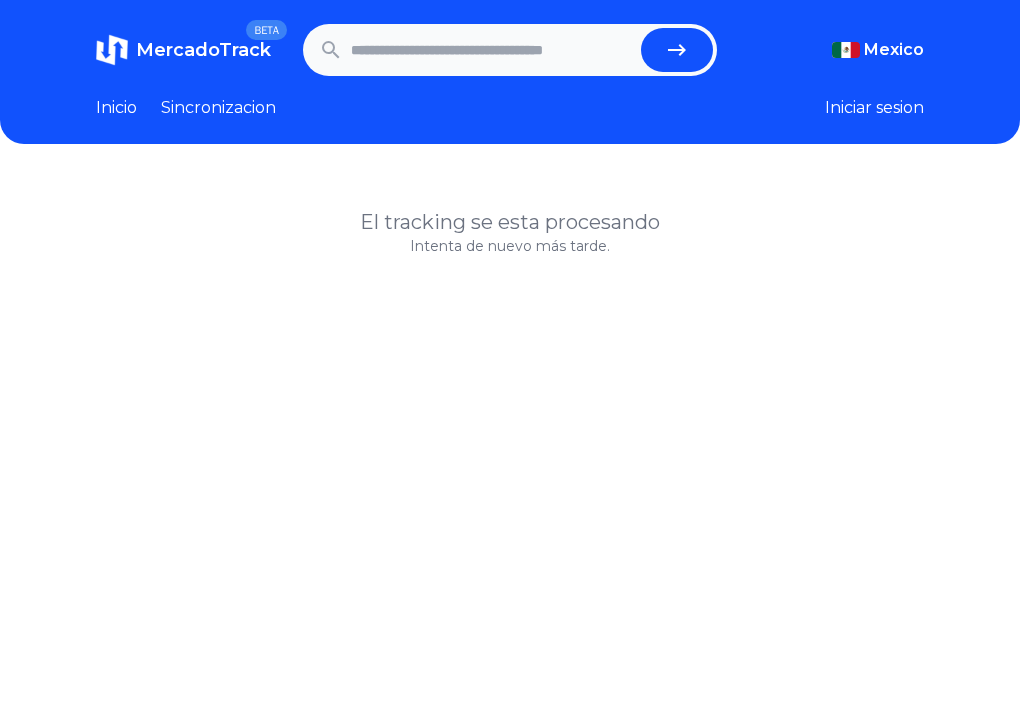 click 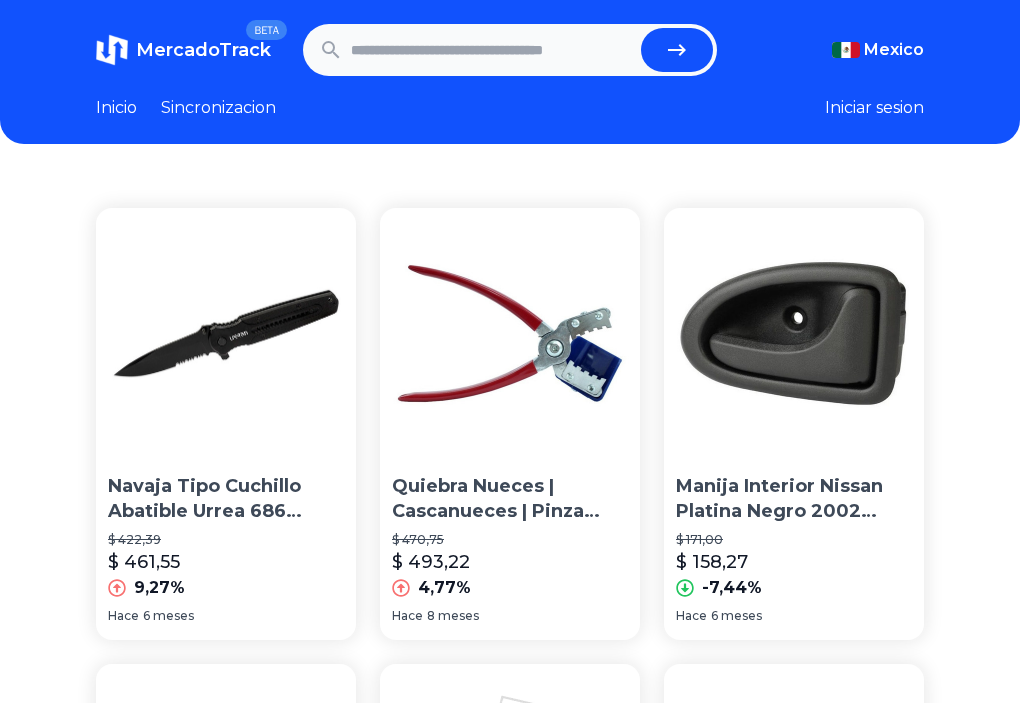 scroll, scrollTop: 0, scrollLeft: 0, axis: both 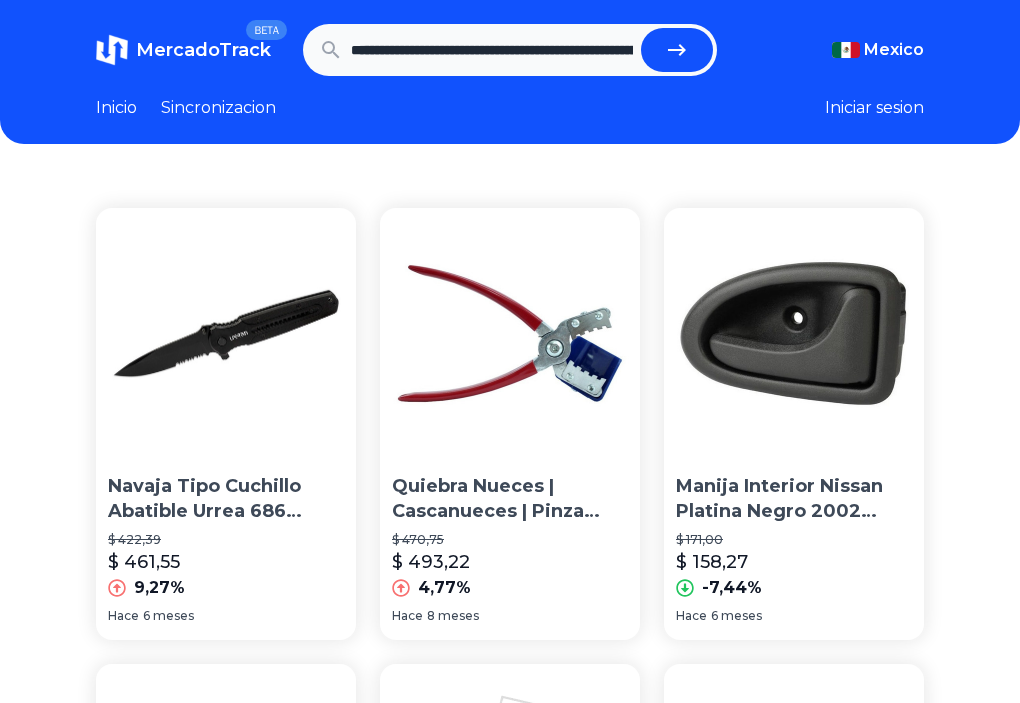 click at bounding box center (677, 50) 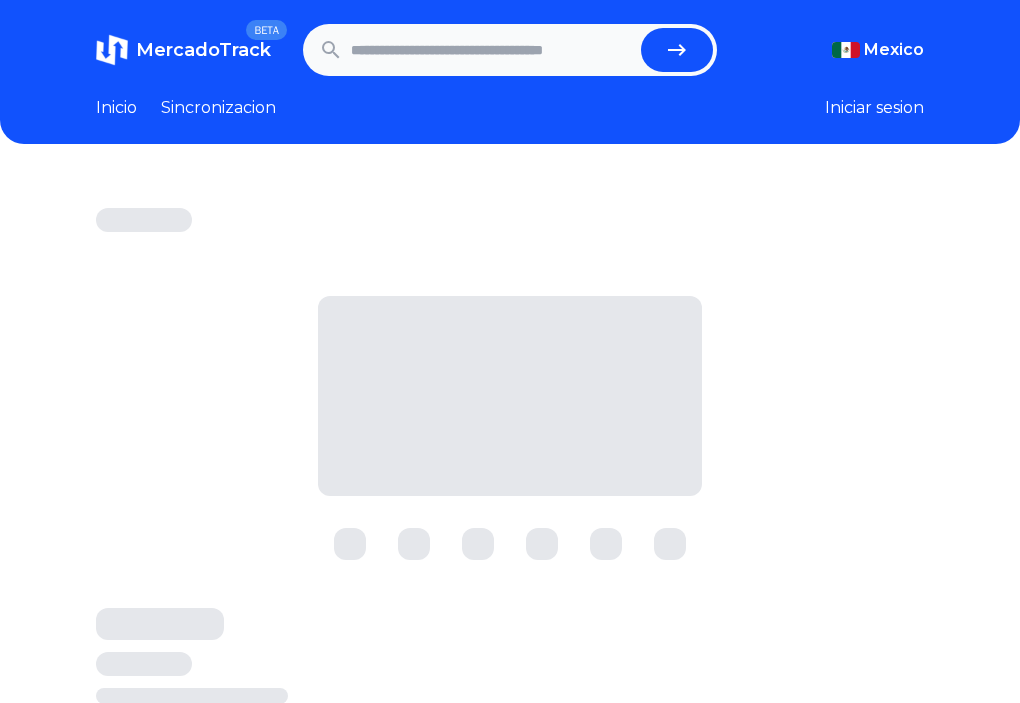 scroll, scrollTop: 0, scrollLeft: 0, axis: both 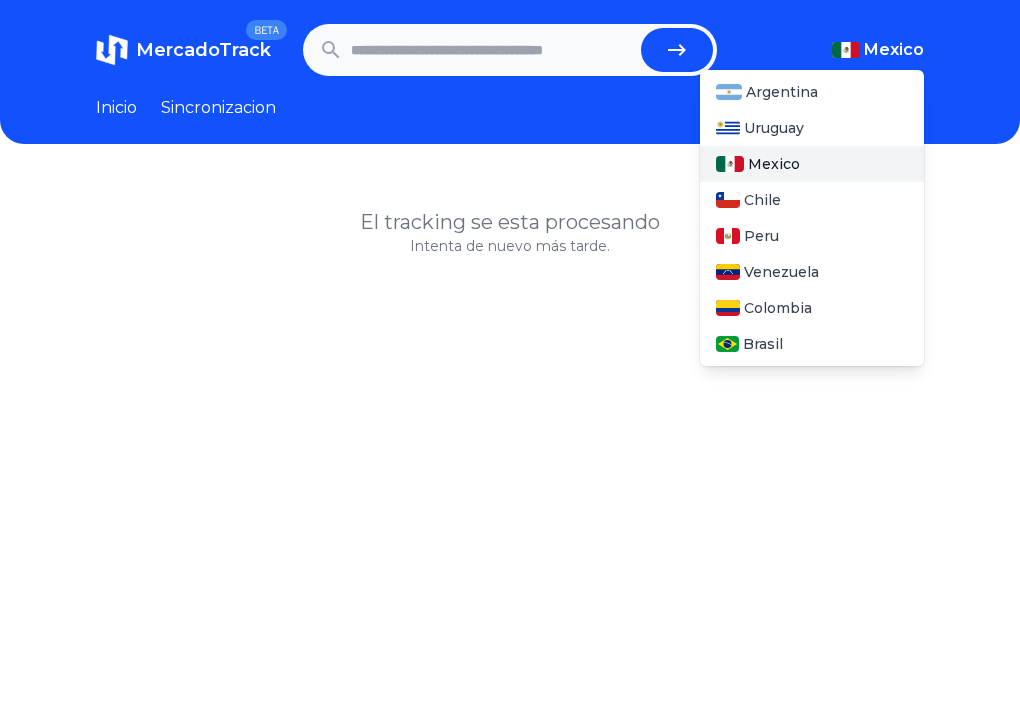 click at bounding box center (846, 50) 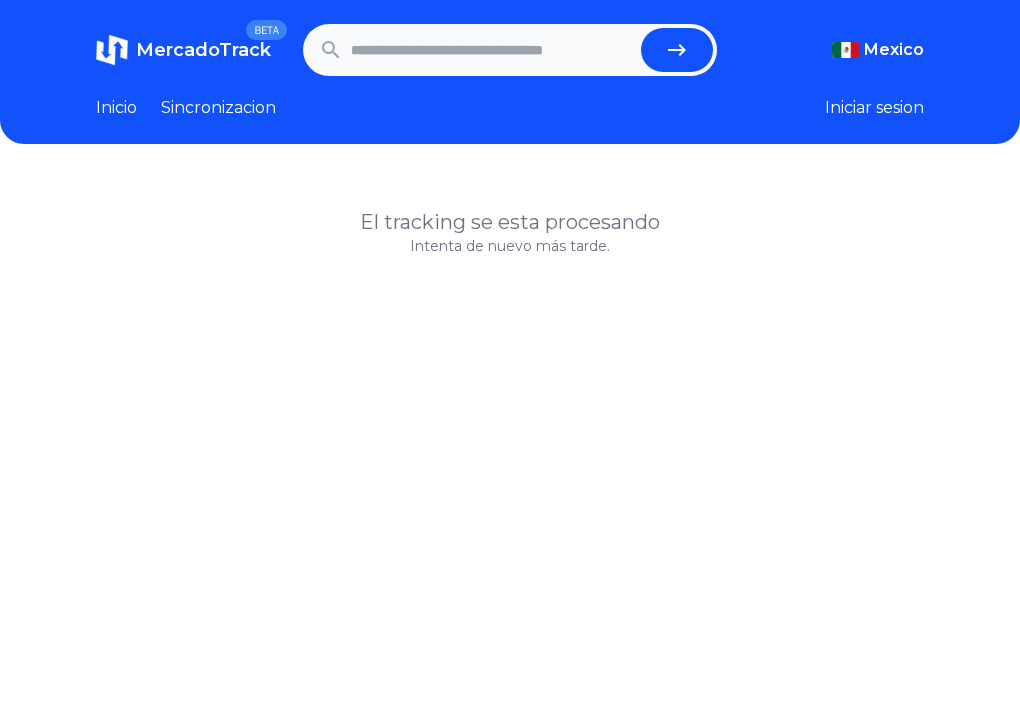 click on "MercadoTrack BETA Mexico Argentina Uruguay Mexico Chile Peru Venezuela Colombia Brasil Mexico Argentina Uruguay Mexico Chile Peru Venezuela Colombia Brasil Inicio Sincronizacion Iniciar sesion" at bounding box center (510, 72) 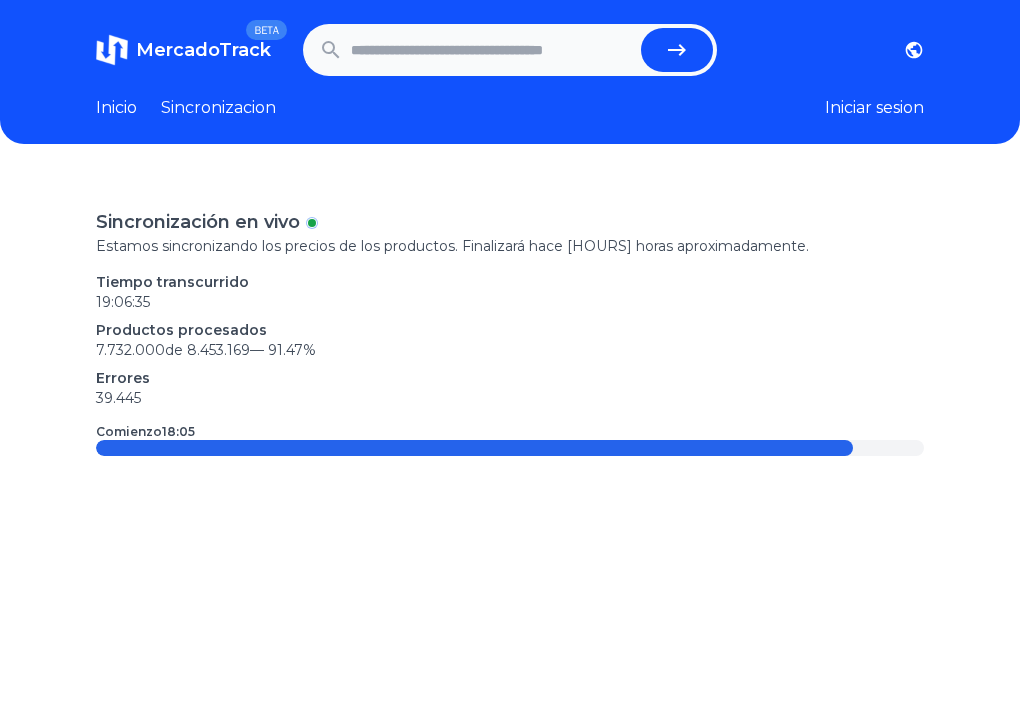 click on "Inicio Sincronizacion" at bounding box center (186, 108) 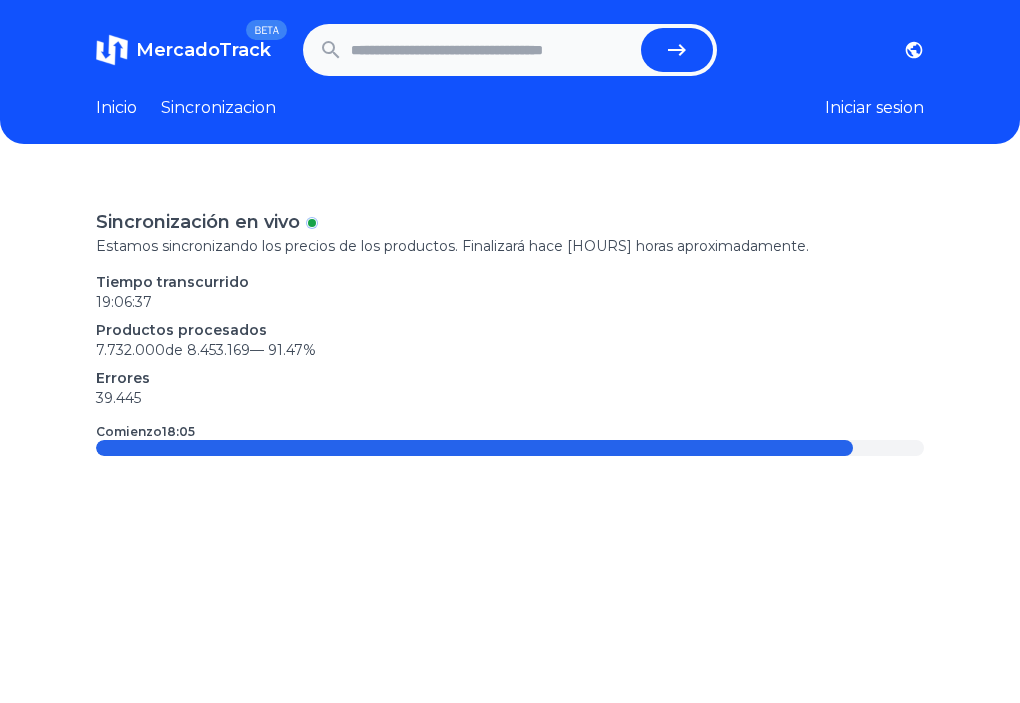 click on "MercadoTrack BETA Argentina Uruguay Mexico Chile Peru Venezuela Colombia Brasil Argentina Uruguay Mexico Chile Peru Venezuela Colombia Brasil Inicio Sincronizacion Iniciar sesion" at bounding box center [510, 72] 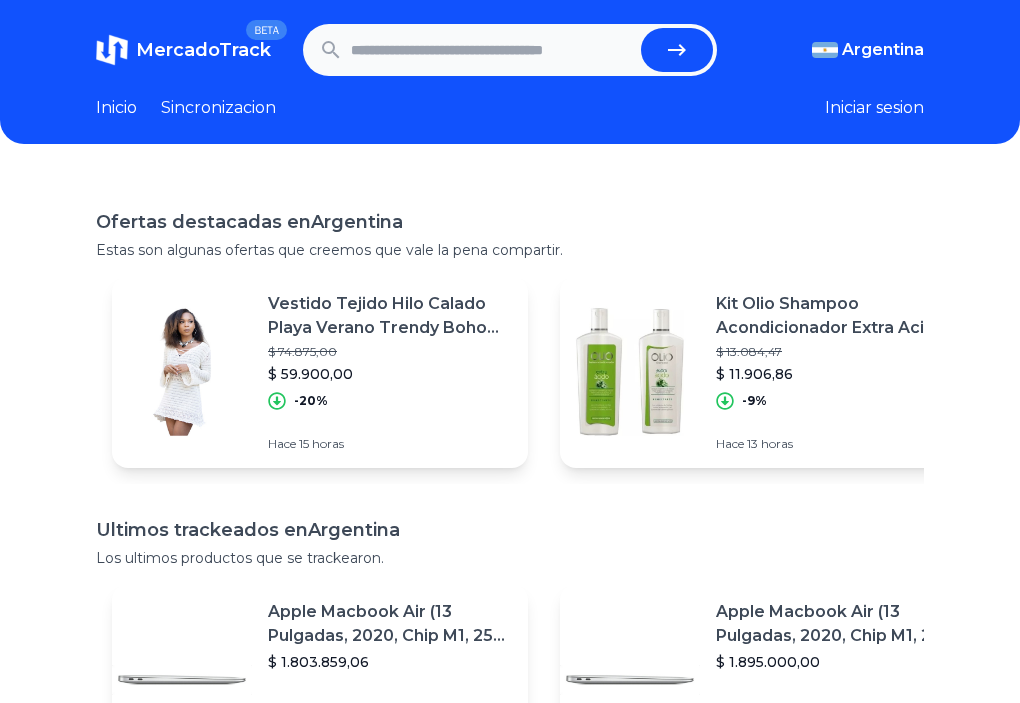 scroll, scrollTop: 360, scrollLeft: 0, axis: vertical 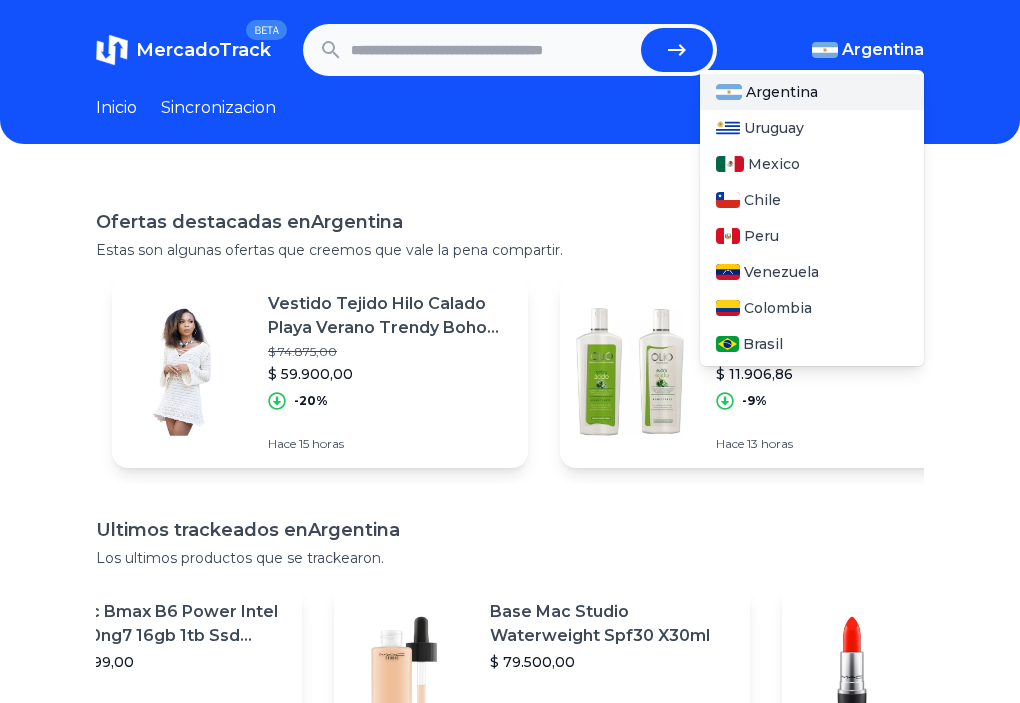 click on "Argentina" at bounding box center [868, 50] 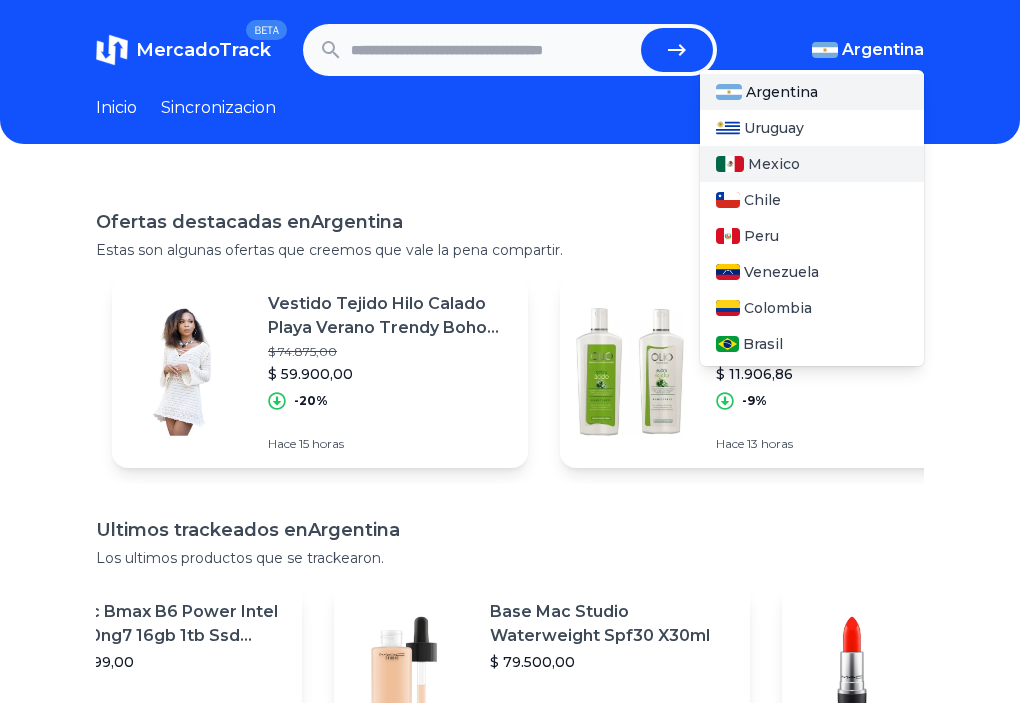 click on "Mexico" at bounding box center [812, 164] 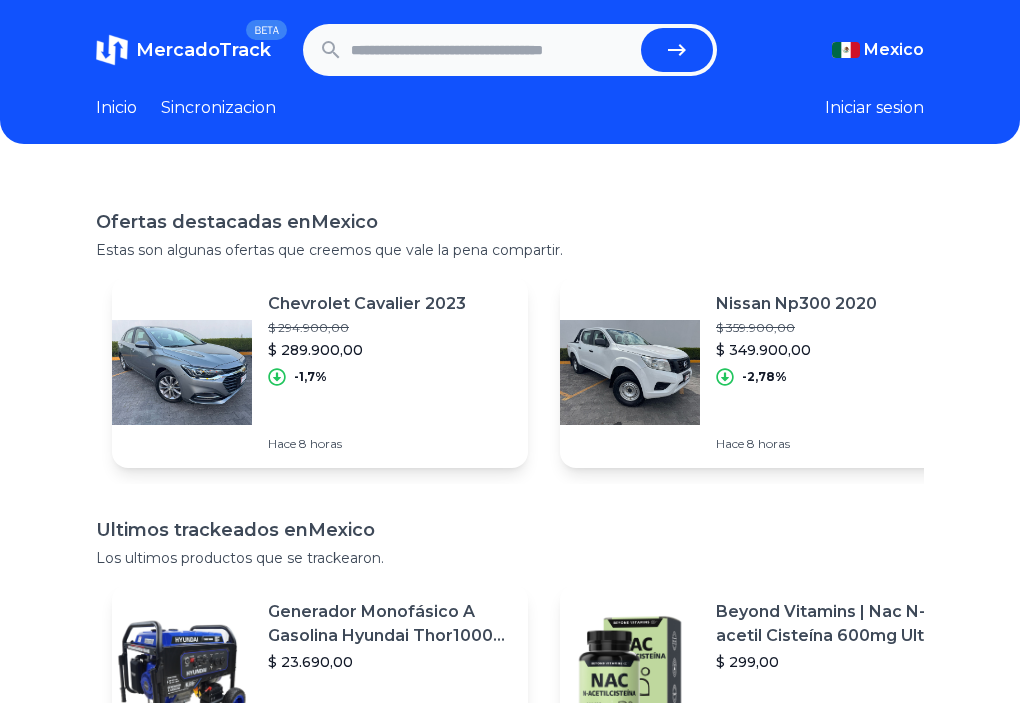 scroll, scrollTop: 83, scrollLeft: 0, axis: vertical 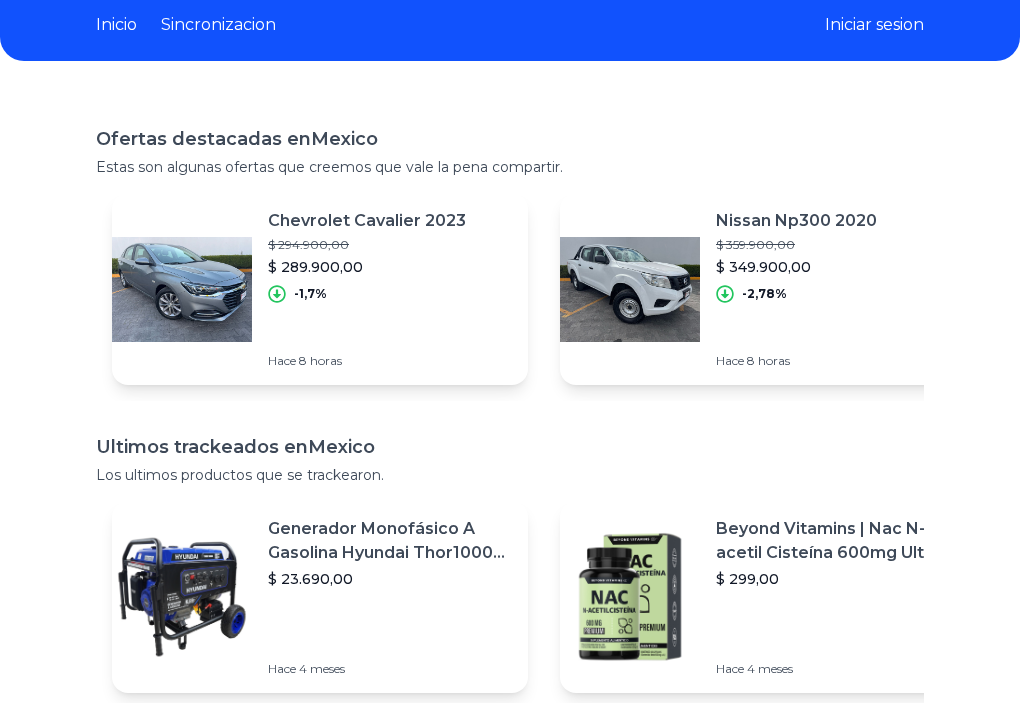 click on "Ofertas destacadas en  Mexico" at bounding box center [510, 139] 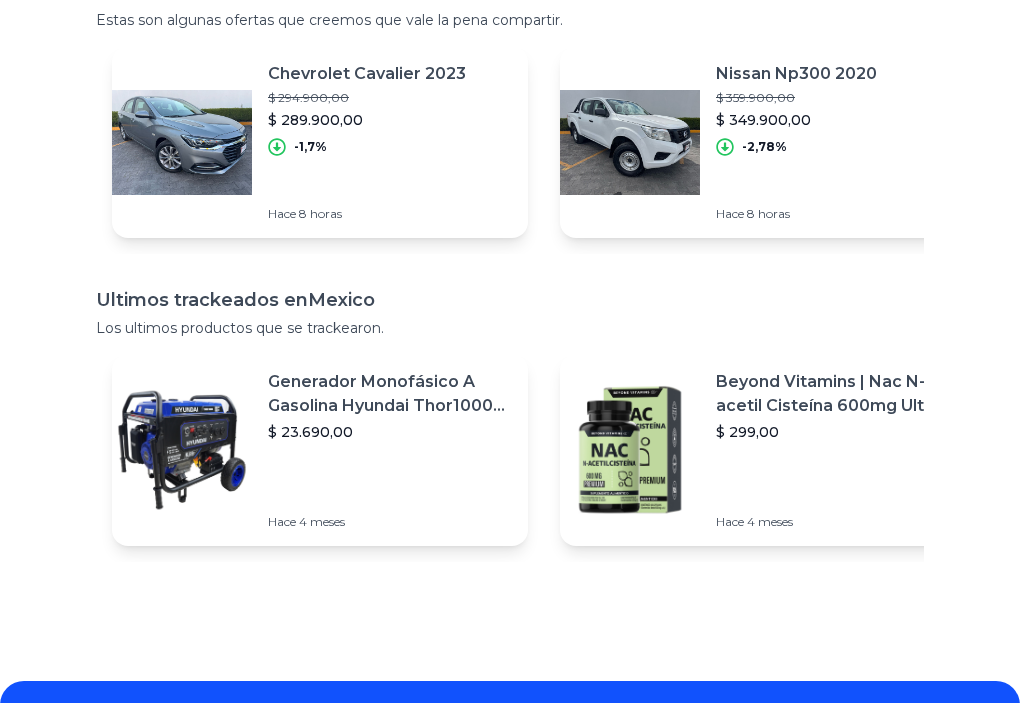 scroll, scrollTop: 229, scrollLeft: 0, axis: vertical 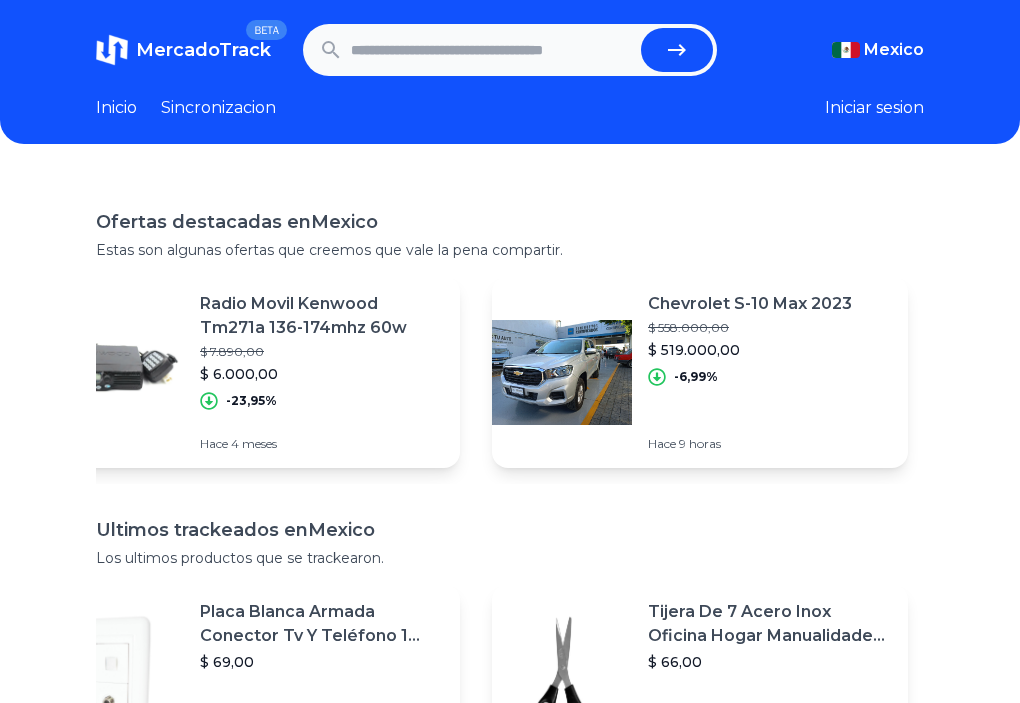 click at bounding box center [492, 50] 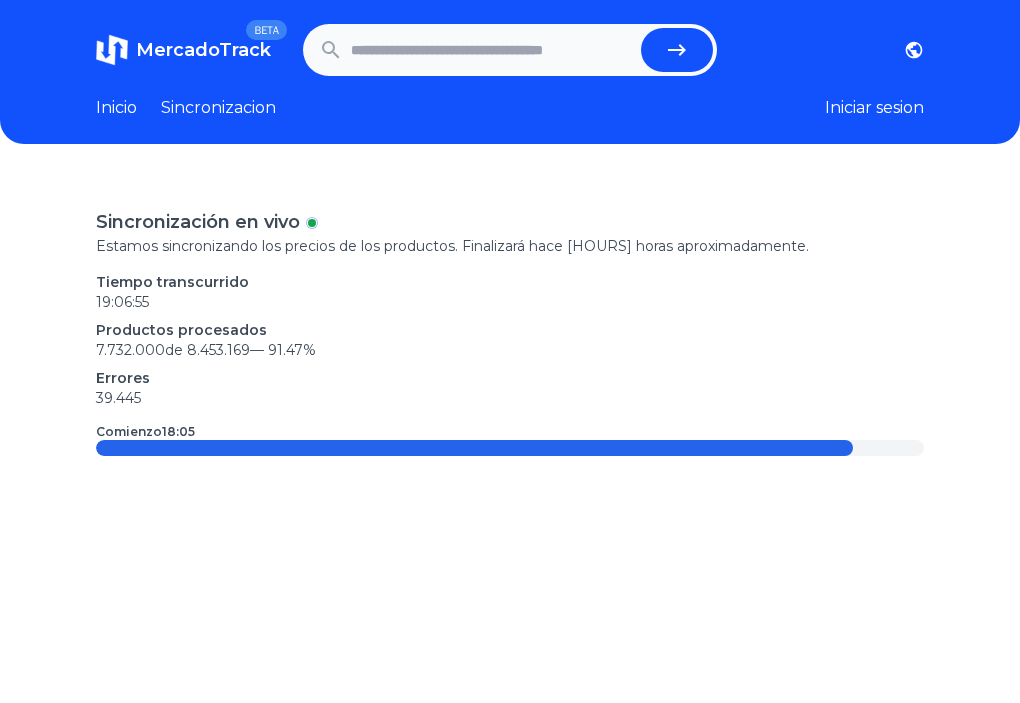 click on "Inicio" at bounding box center (116, 108) 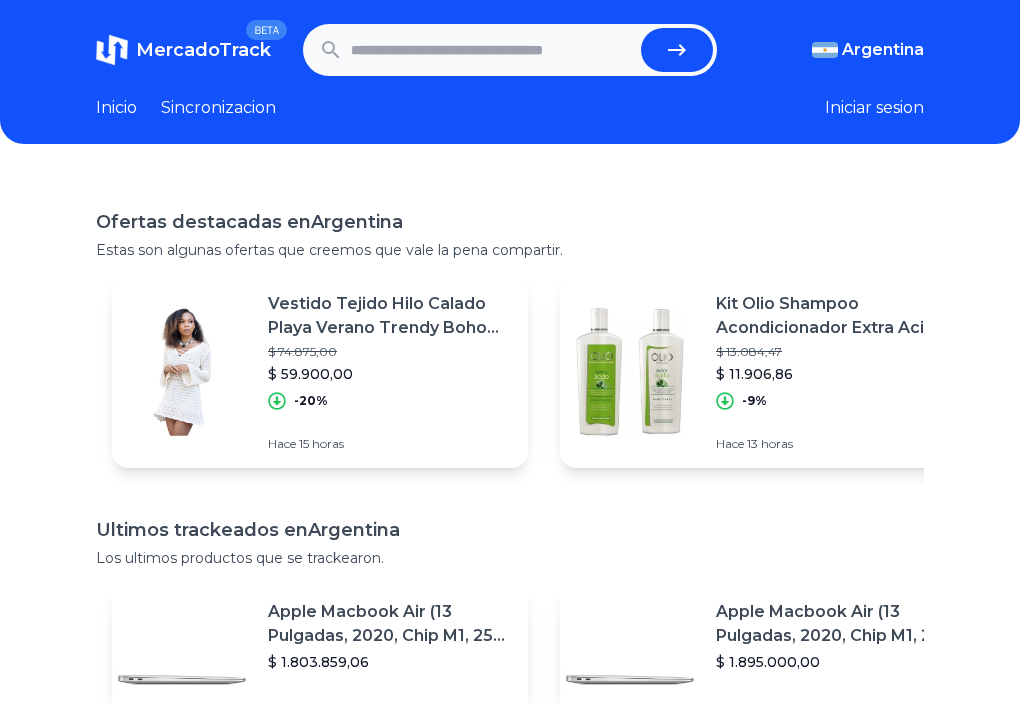 click at bounding box center [492, 50] 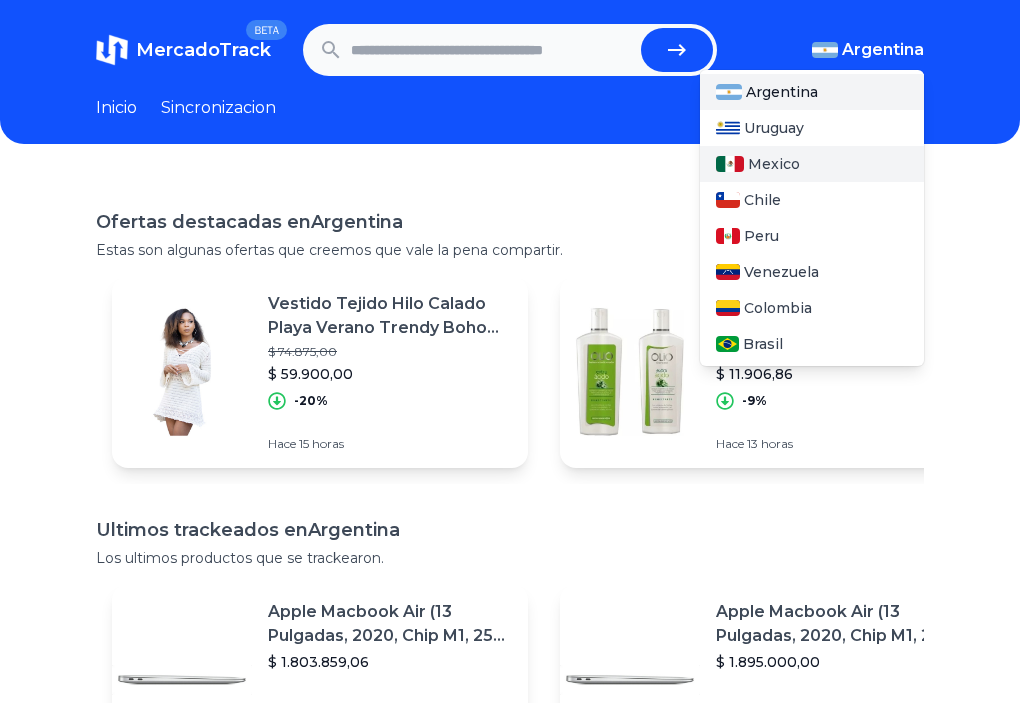 click on "Mexico" at bounding box center [812, 164] 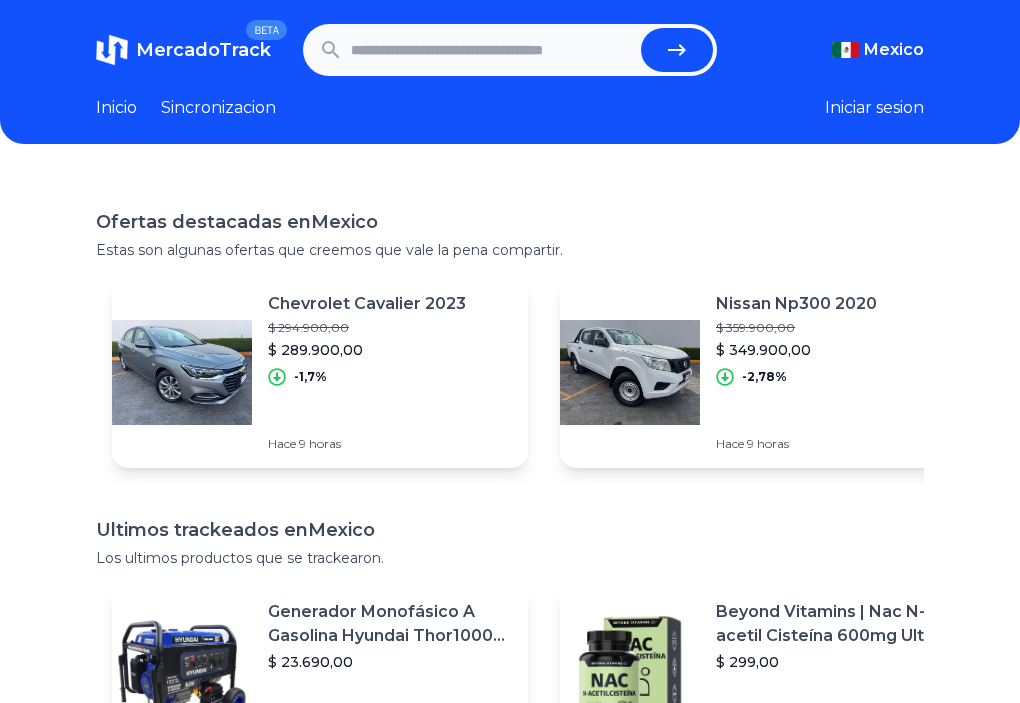 click at bounding box center (492, 50) 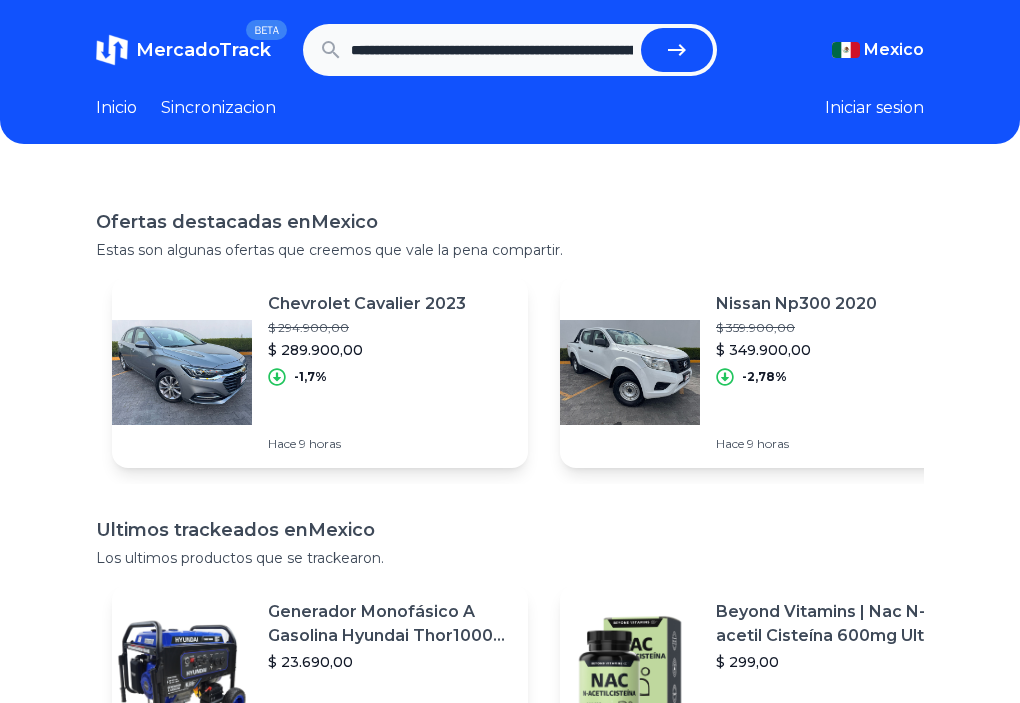 scroll, scrollTop: 0, scrollLeft: 3455, axis: horizontal 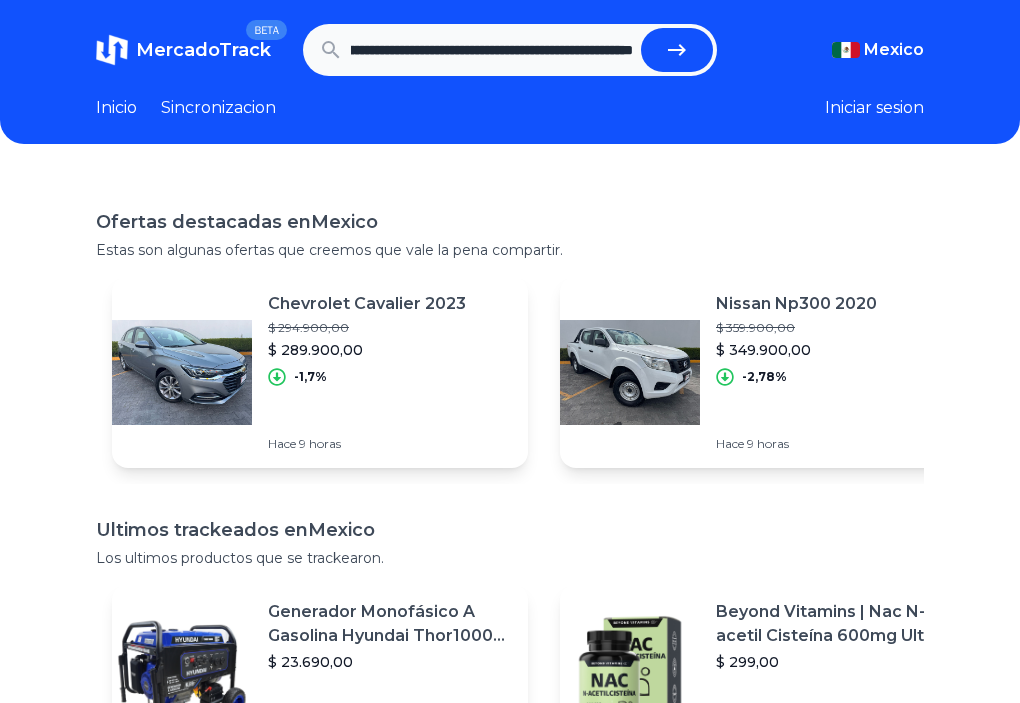 click 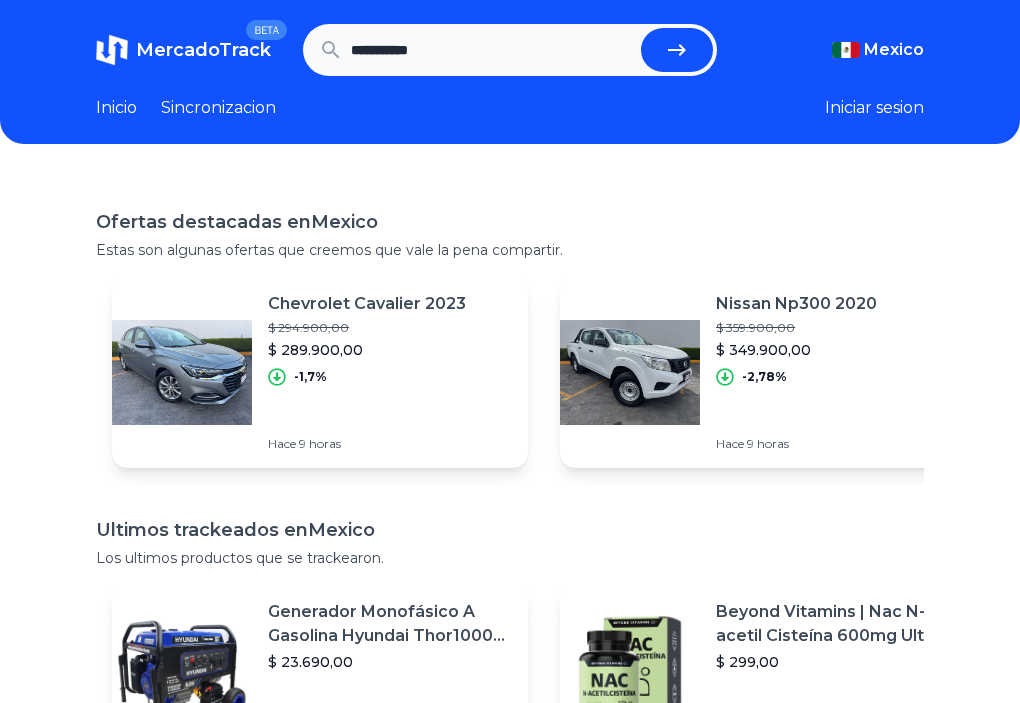 scroll, scrollTop: 0, scrollLeft: 0, axis: both 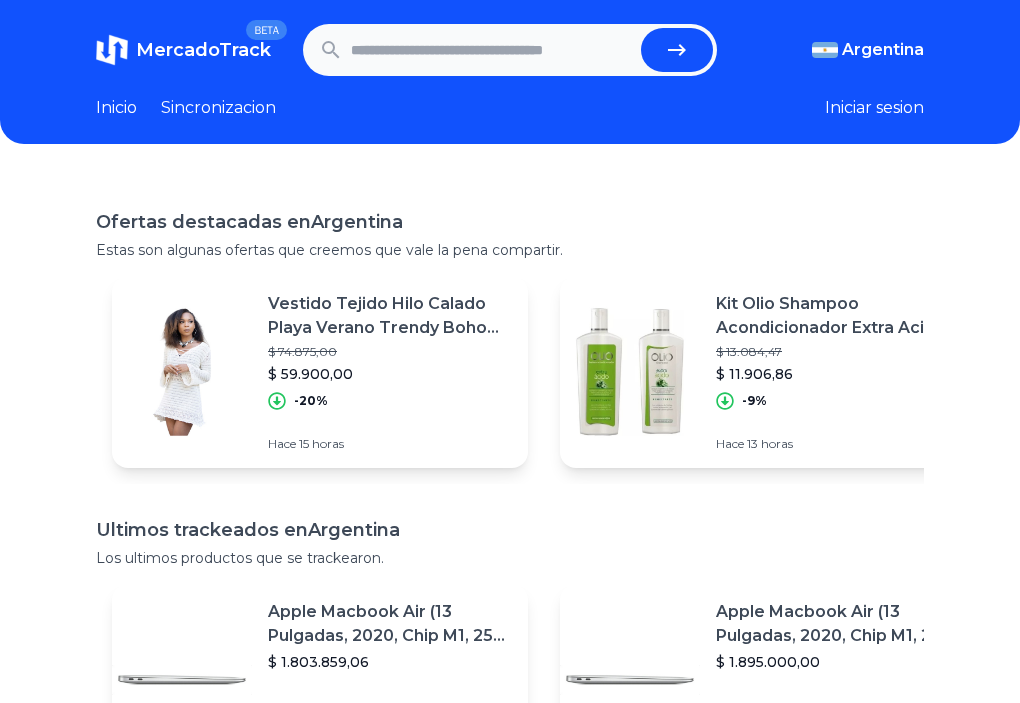click at bounding box center [492, 50] 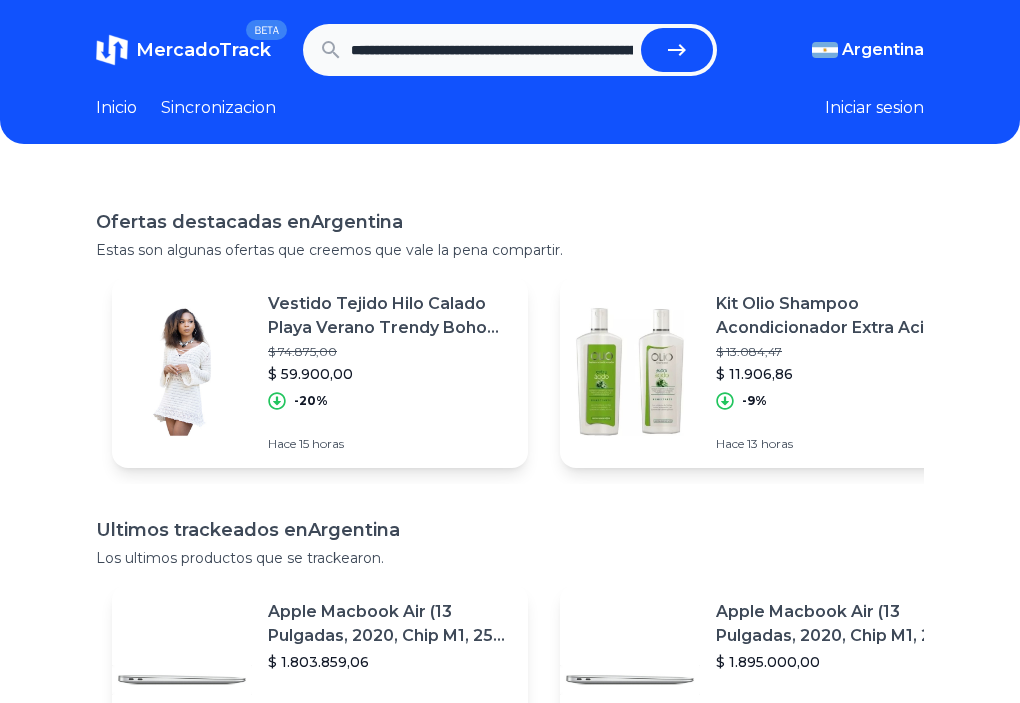 scroll, scrollTop: 0, scrollLeft: 3455, axis: horizontal 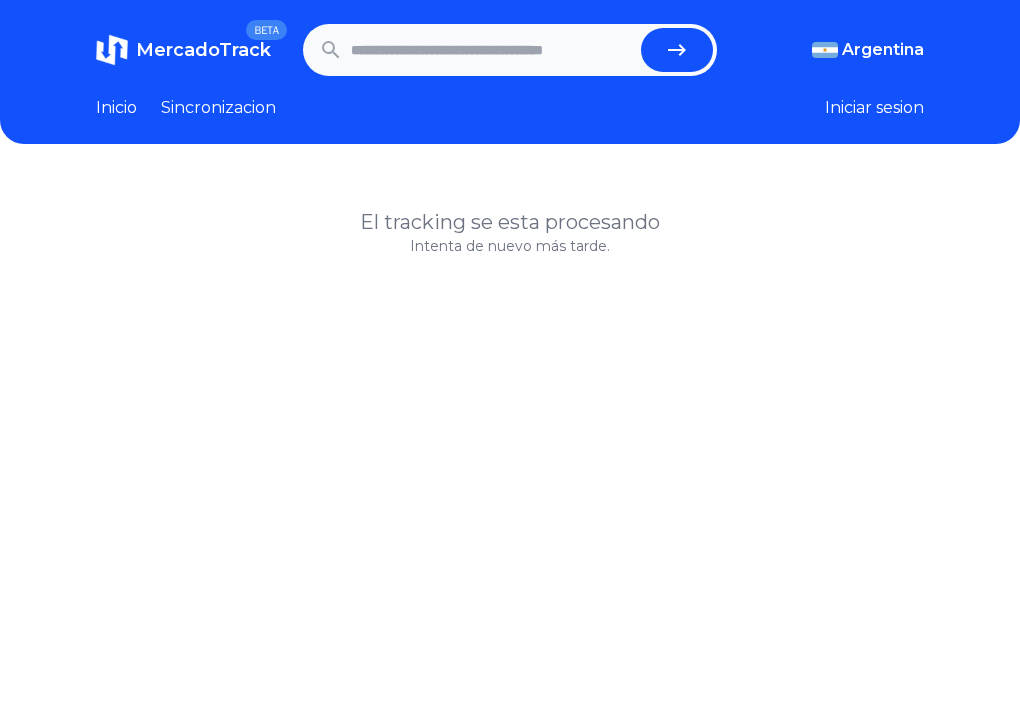 click at bounding box center [492, 50] 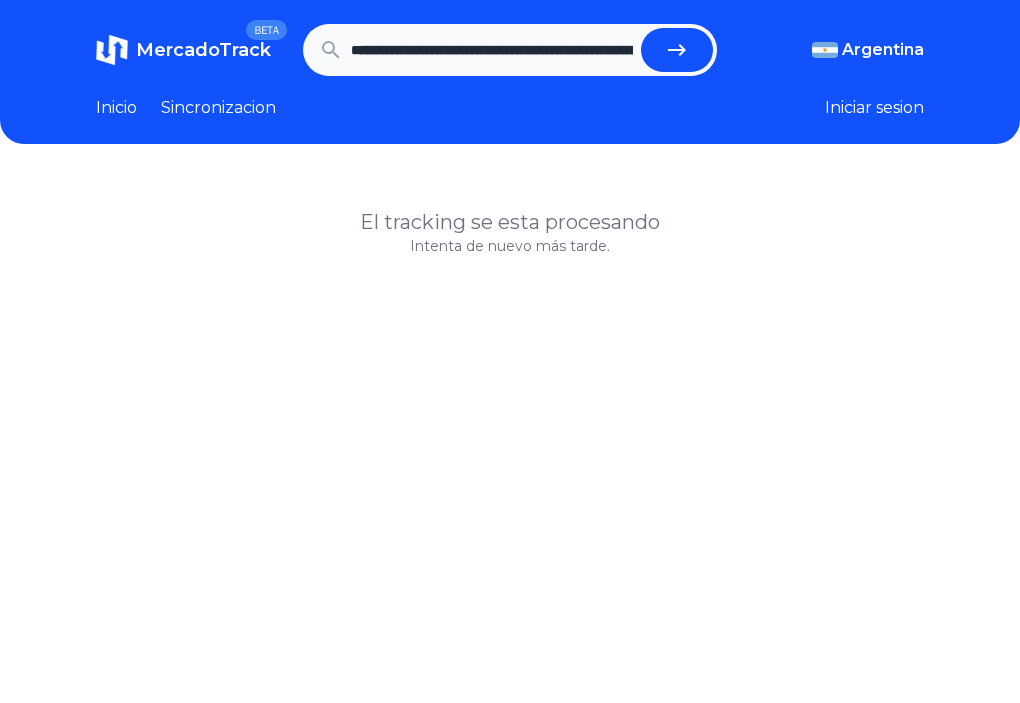 scroll, scrollTop: 0, scrollLeft: 2303, axis: horizontal 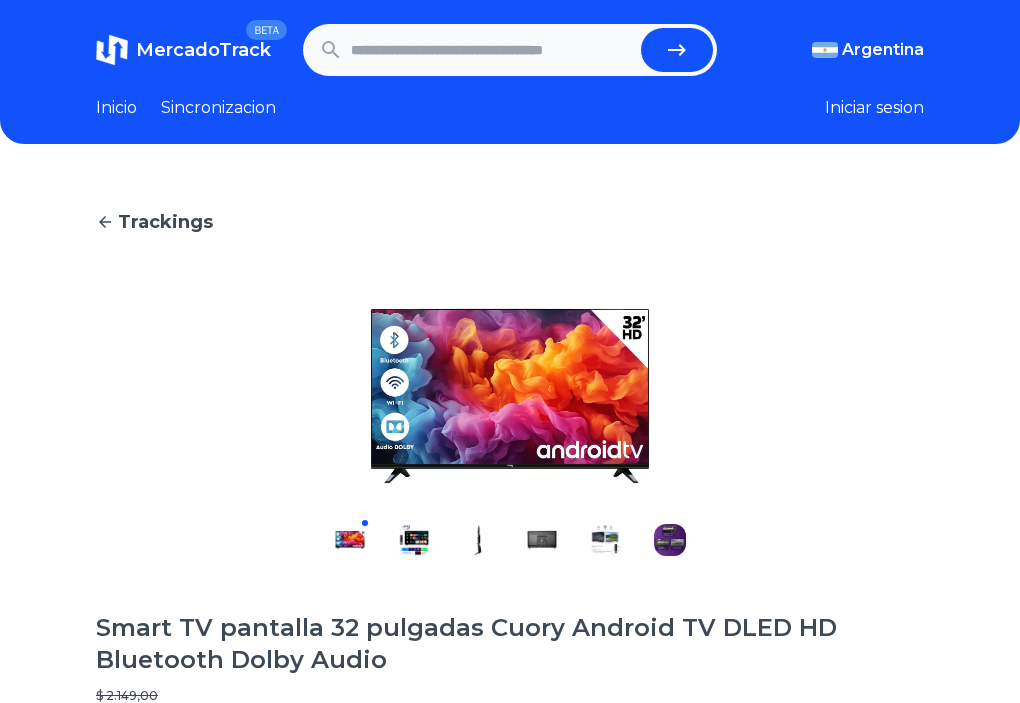 drag, startPoint x: 582, startPoint y: 80, endPoint x: 588, endPoint y: 69, distance: 12.529964 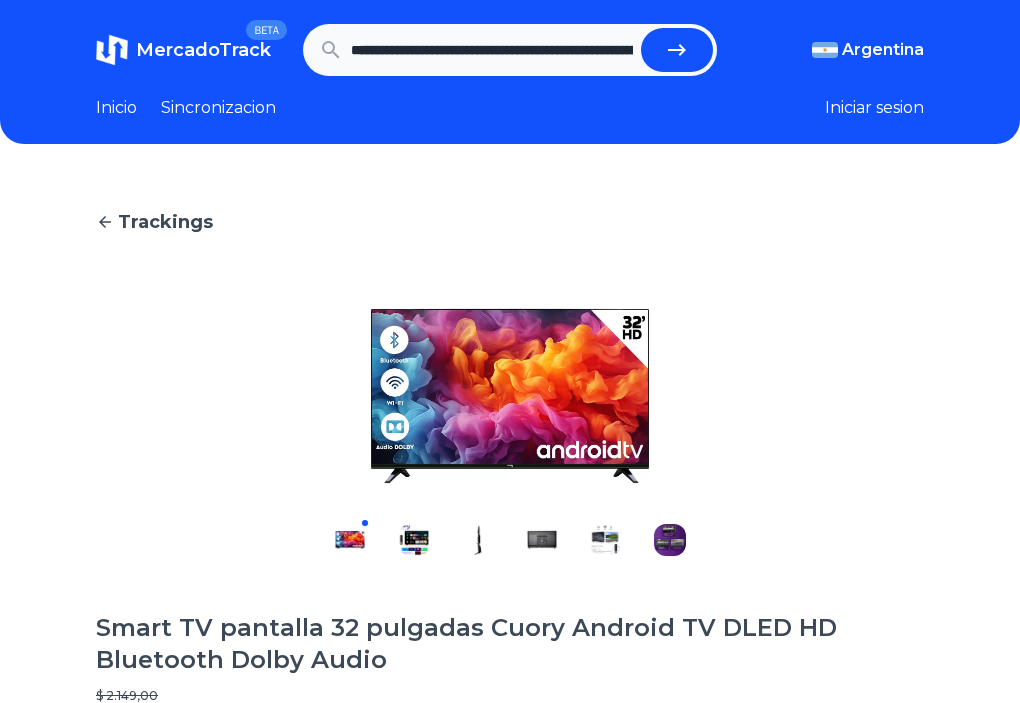 scroll, scrollTop: 0, scrollLeft: 1791, axis: horizontal 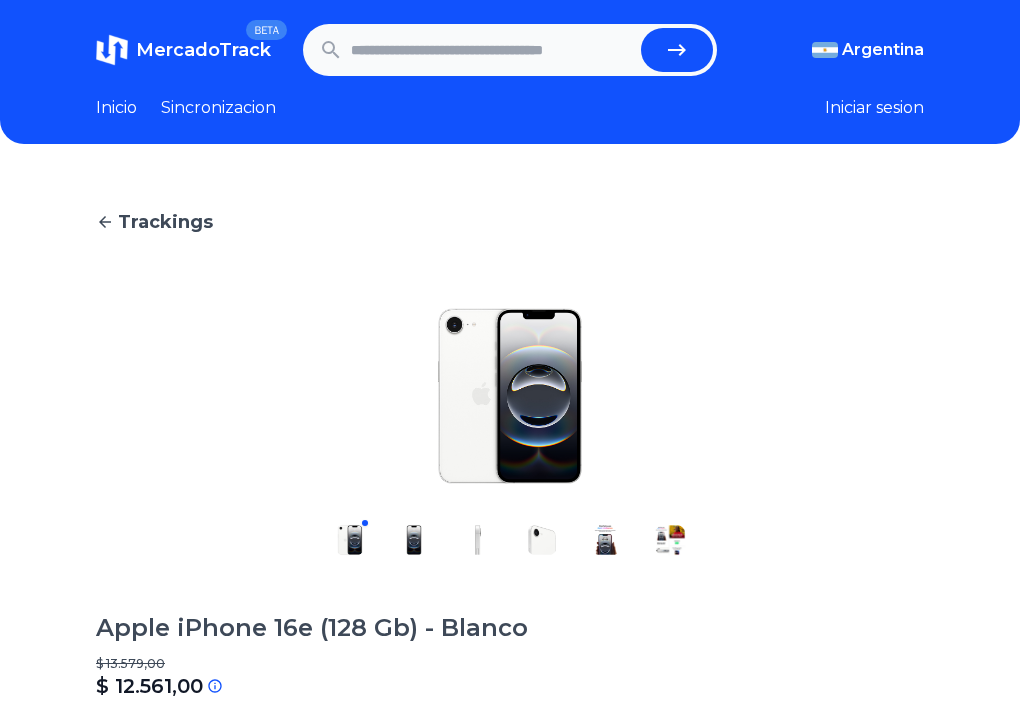 click at bounding box center (492, 50) 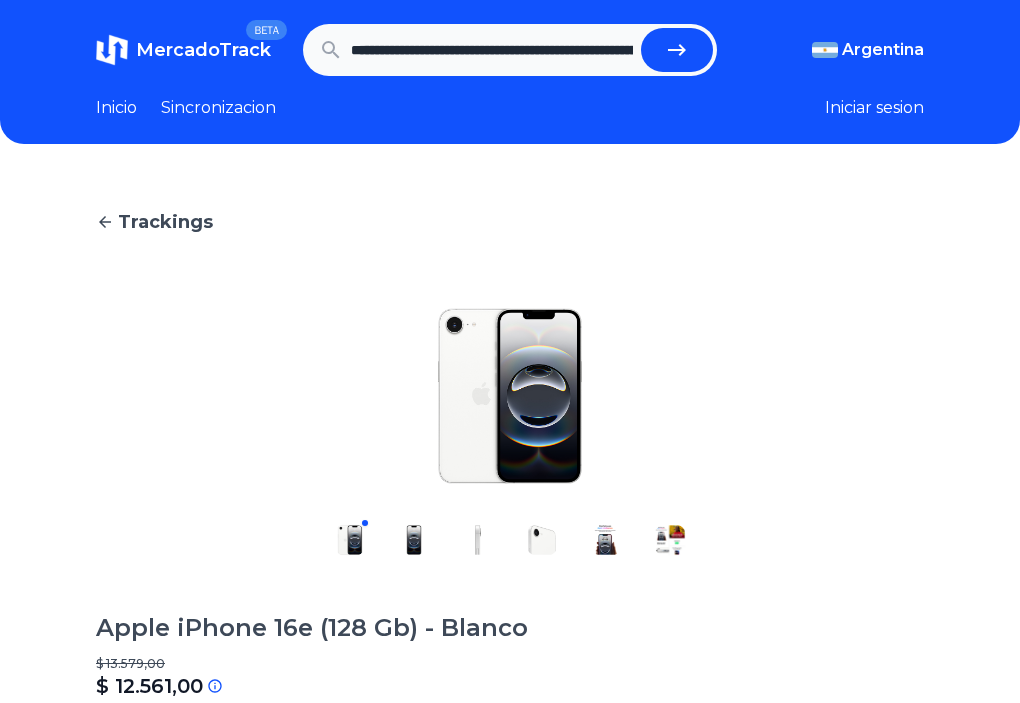 scroll, scrollTop: 0, scrollLeft: 1971, axis: horizontal 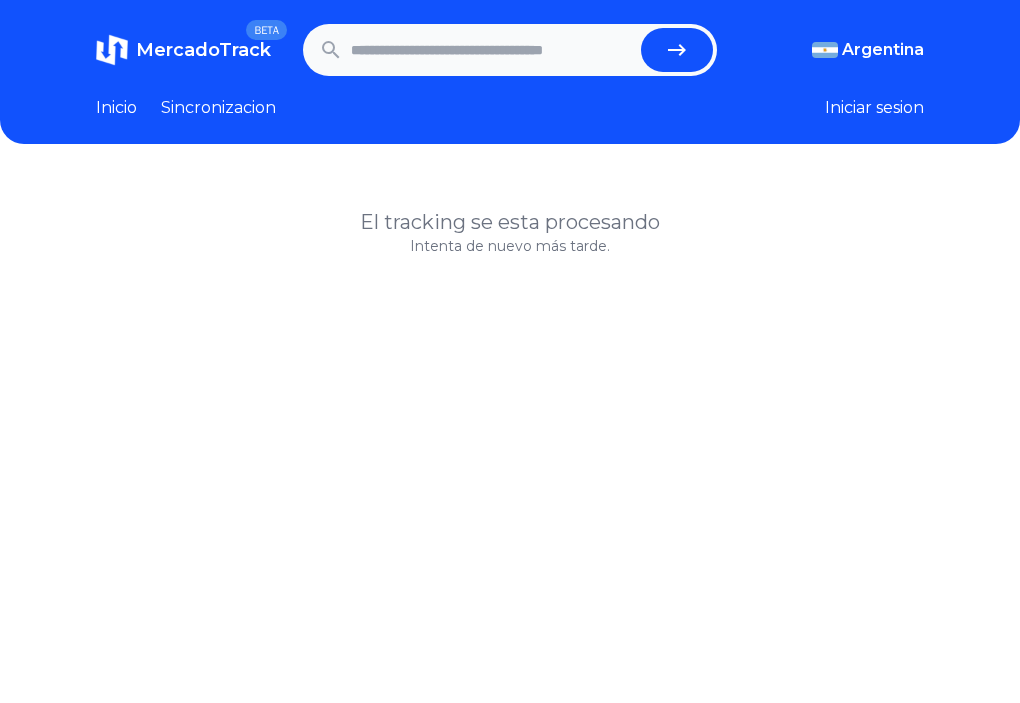 click 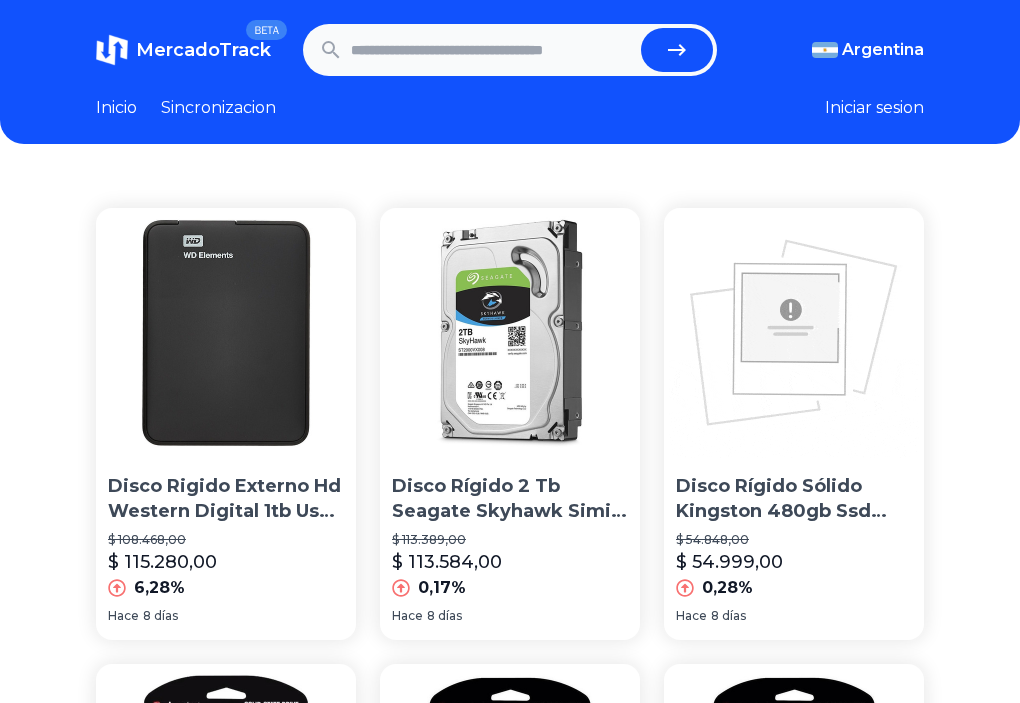 scroll, scrollTop: 0, scrollLeft: 0, axis: both 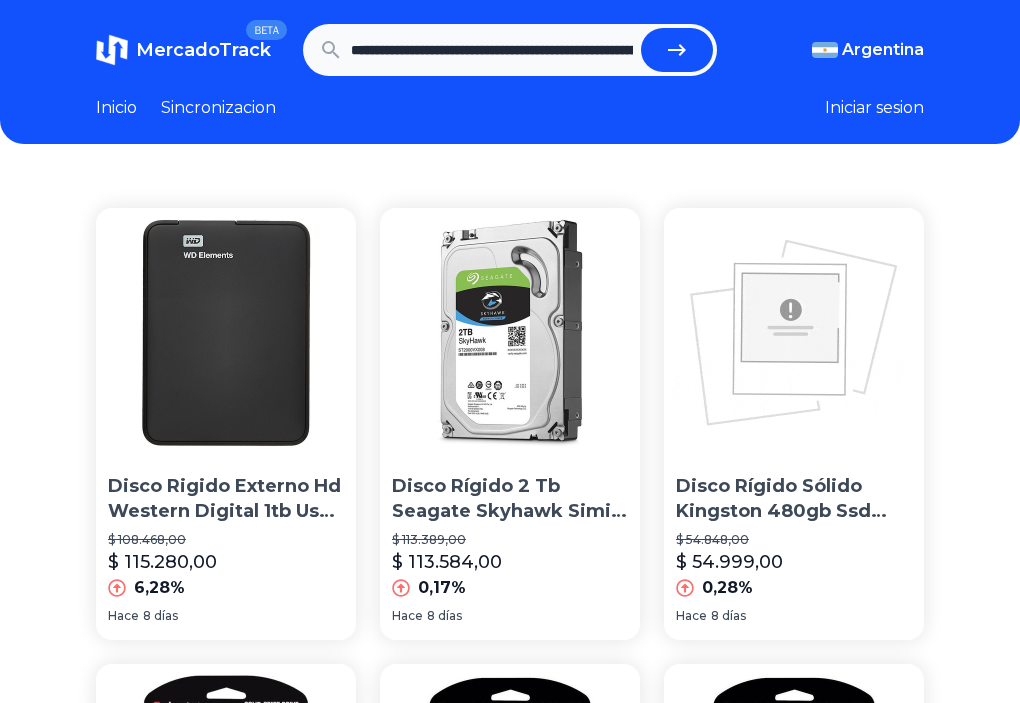 click at bounding box center [677, 50] 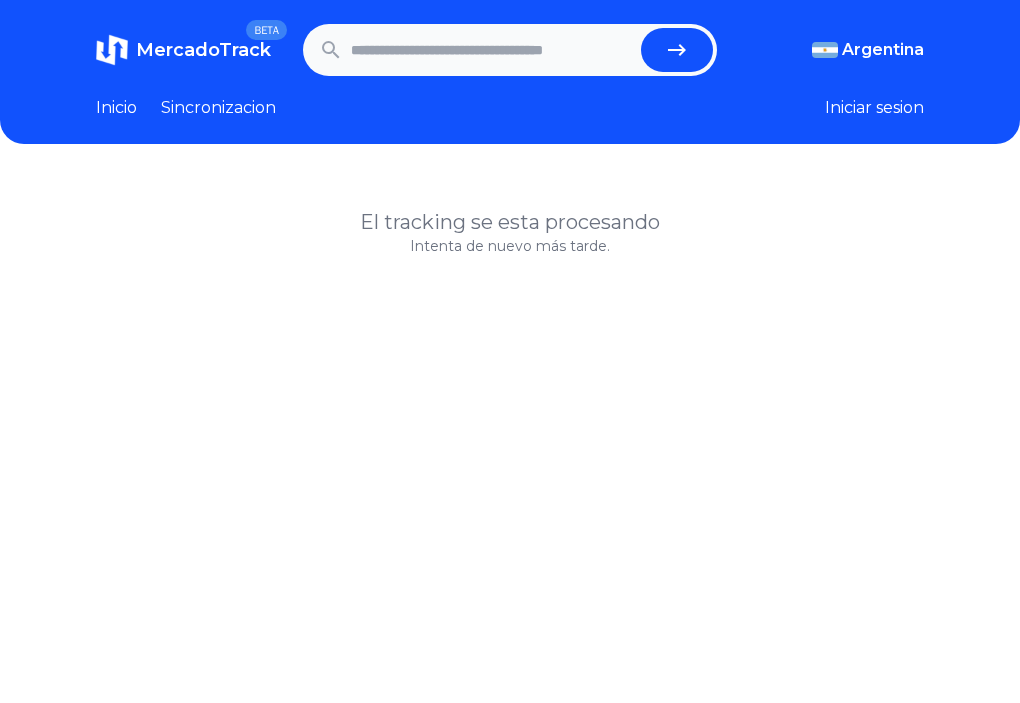 scroll, scrollTop: 0, scrollLeft: 0, axis: both 